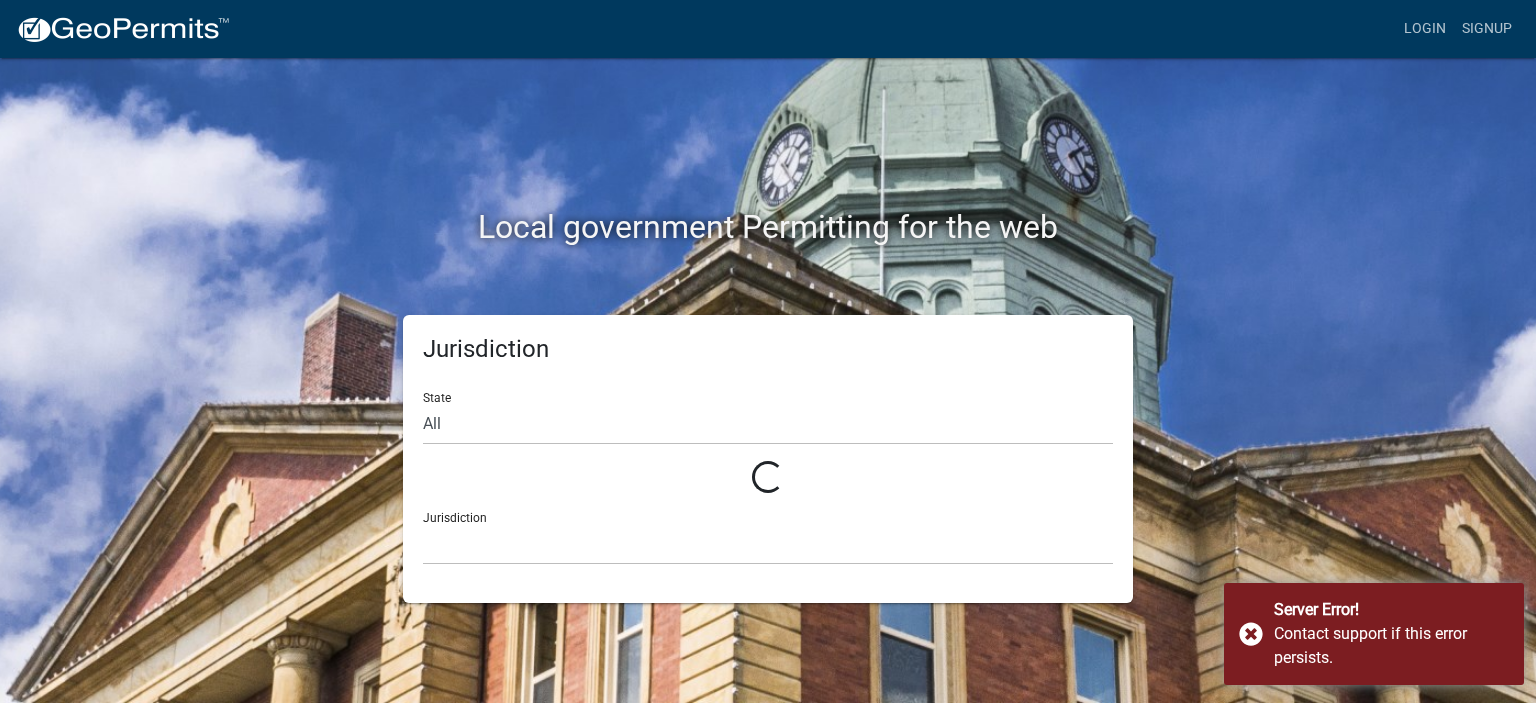 scroll, scrollTop: 0, scrollLeft: 0, axis: both 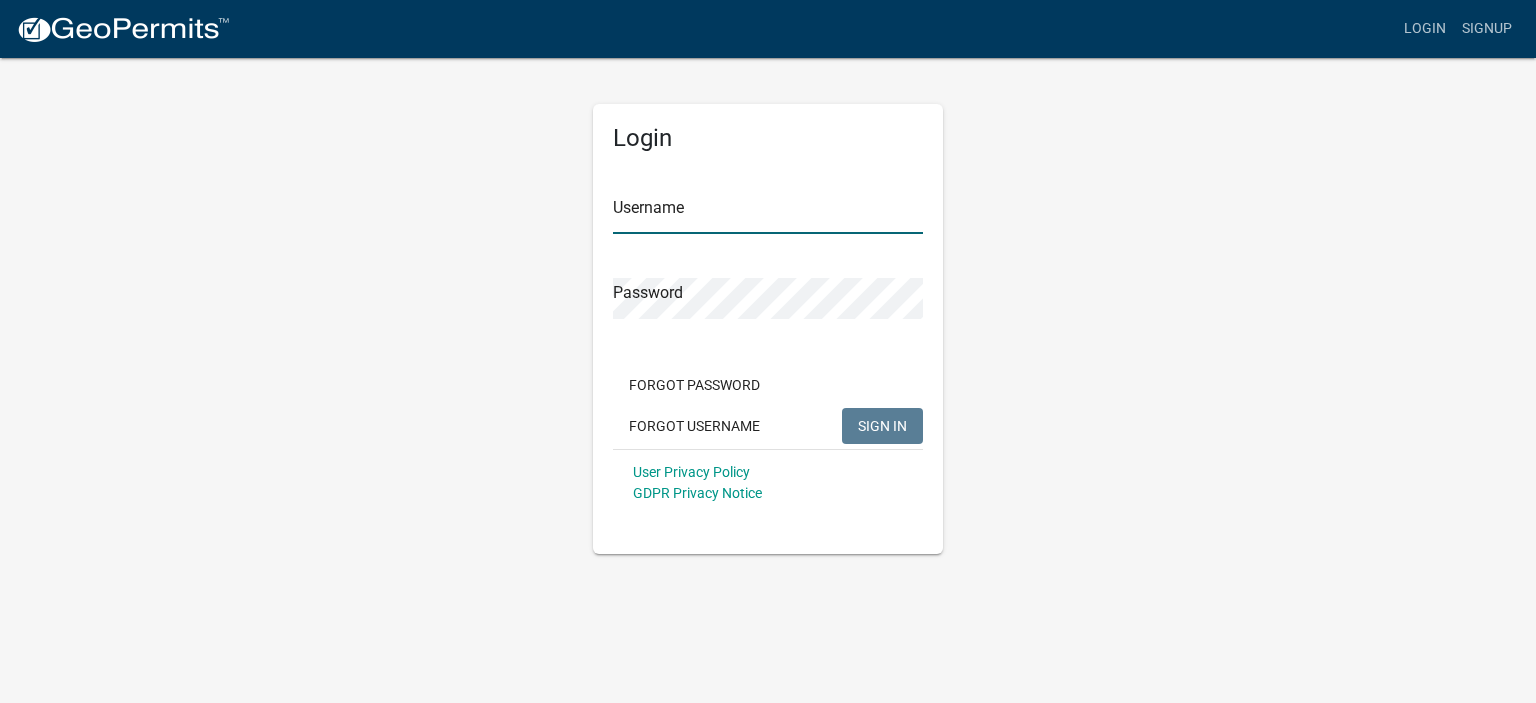 type on "JenCo Services LLC" 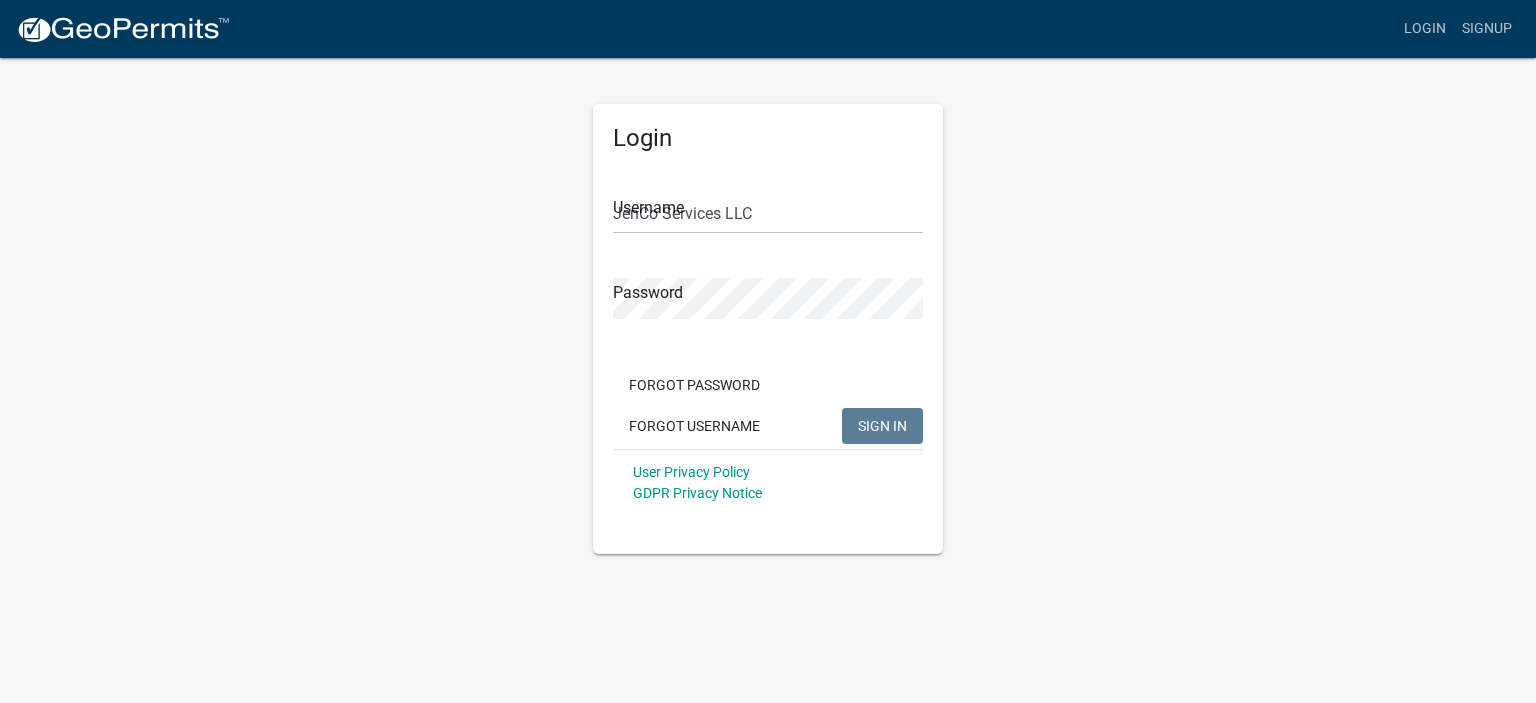 click on "SIGN IN" 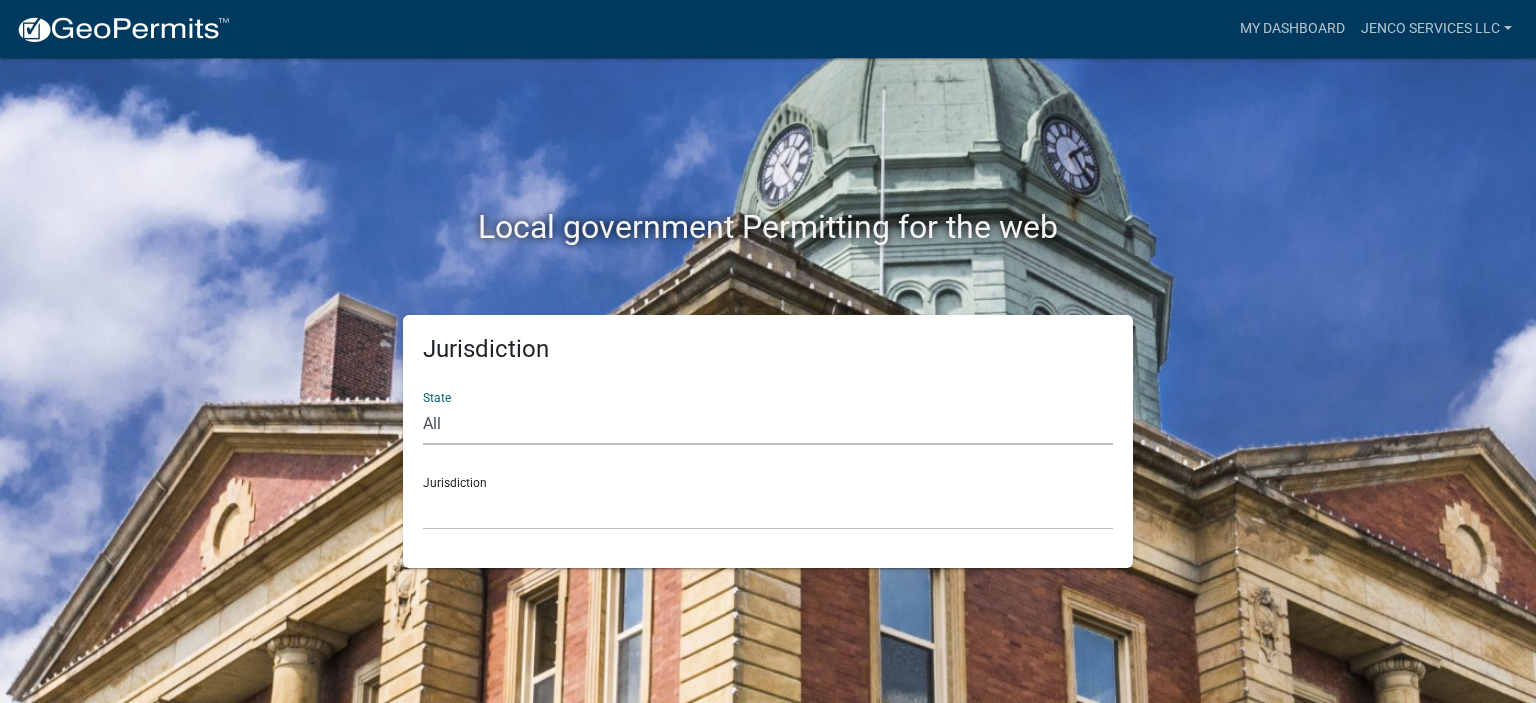 click on "All  Colorado   Georgia   Indiana   Iowa   Kansas   Minnesota   Ohio   South Carolina   Wisconsin" 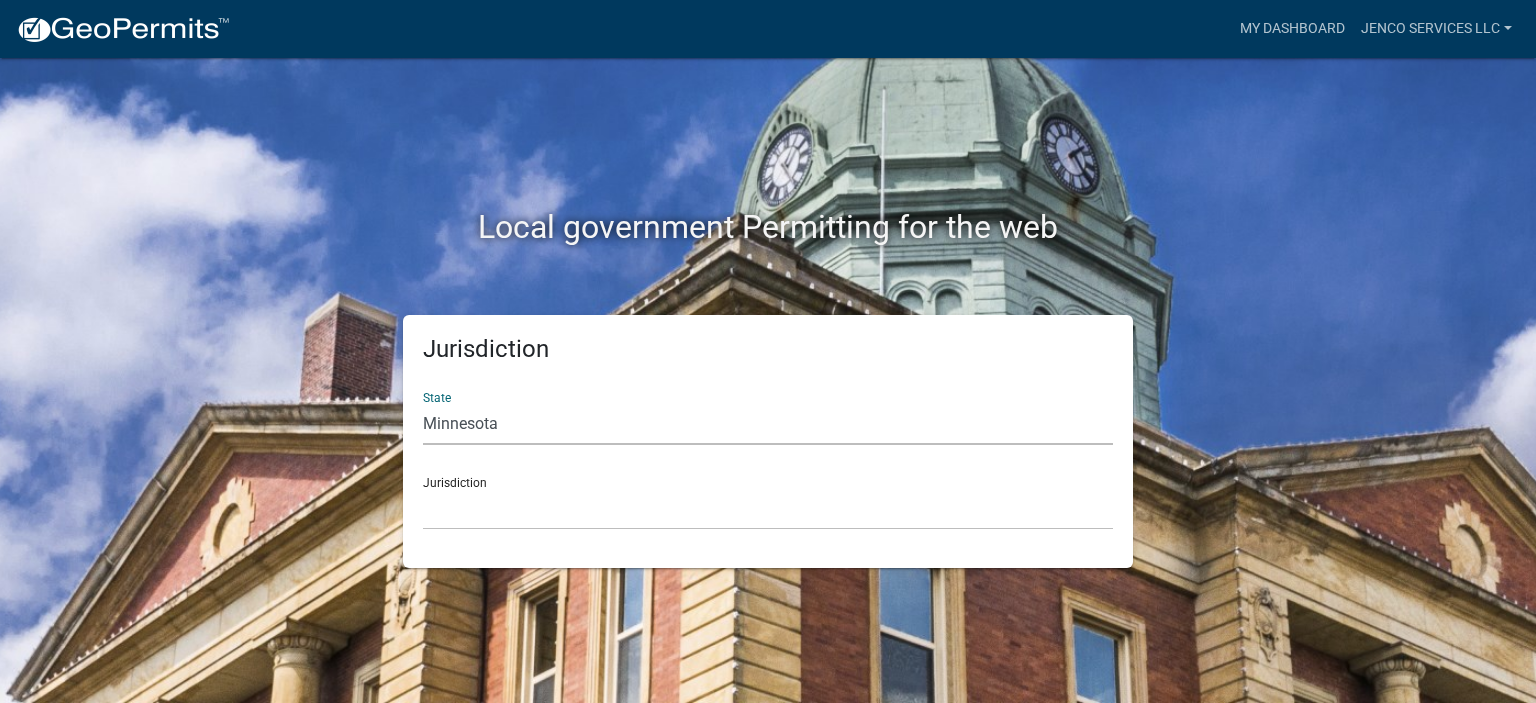 click on "All  Colorado   Georgia   Indiana   Iowa   Kansas   Minnesota   Ohio   South Carolina   Wisconsin" 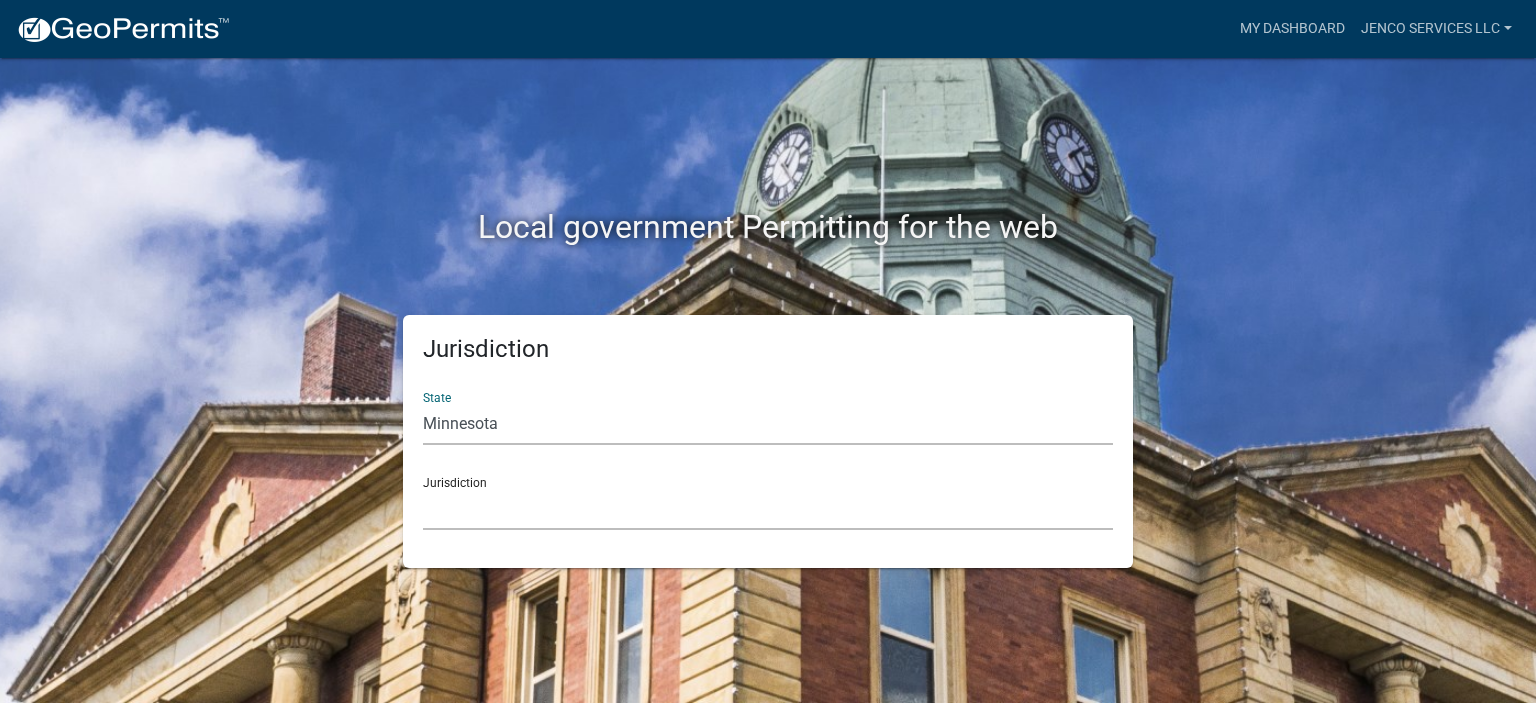 click on "Becker County, Minnesota Benton County, Minnesota Carlton County, Minnesota City of La Crescent, Minnesota City of Luverne, Minnesota City of New Ulm, Minnesota Freeborn County, Minnesota Houston County, Minnesota Isanti County, Minnesota Le Sueur County, Minnesota Mower County, Minnesota Murray County, Minnesota Otter Tail County, Minnesota Pine County, Minnesota Rice County, Minnesota Wabasha County, Minnesota Waseca County, Minnesota" 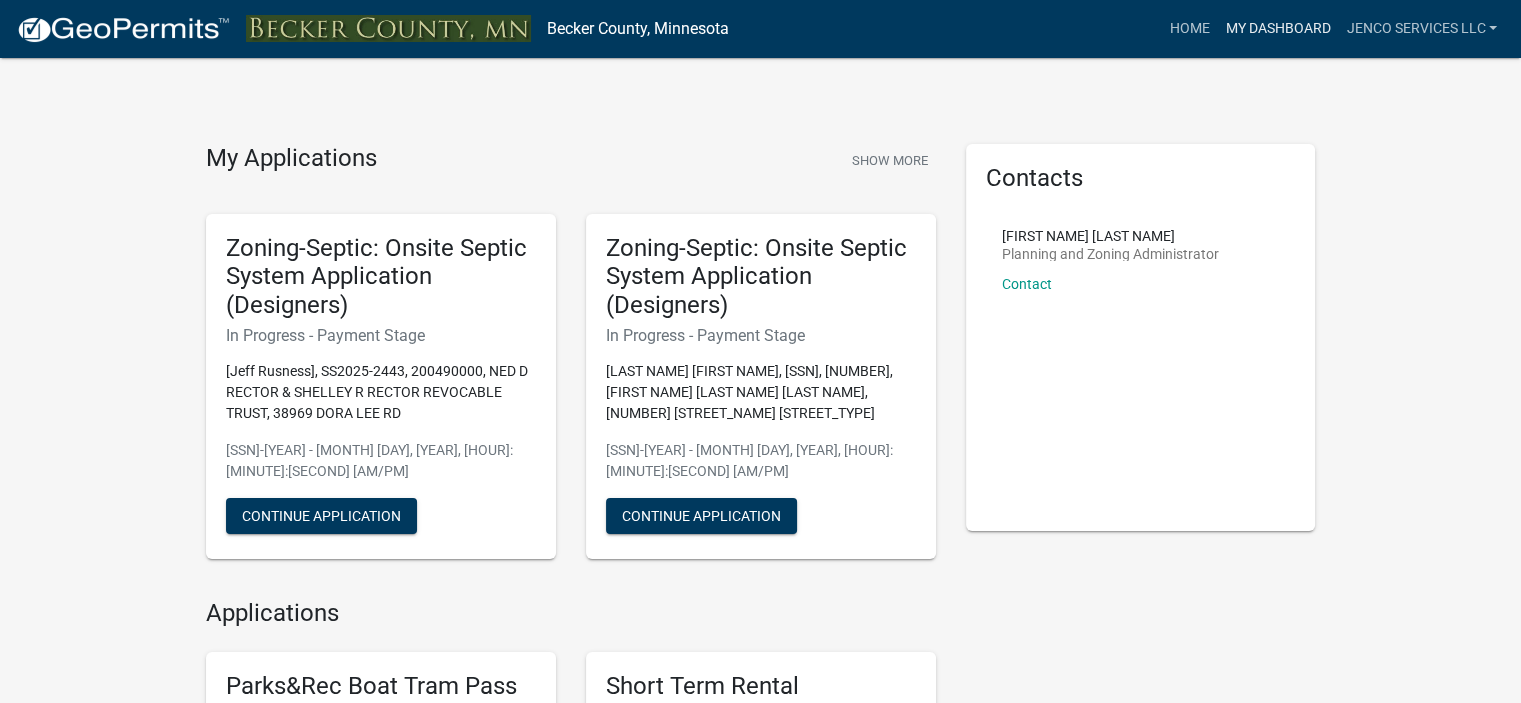 click on "My Dashboard" at bounding box center [1277, 29] 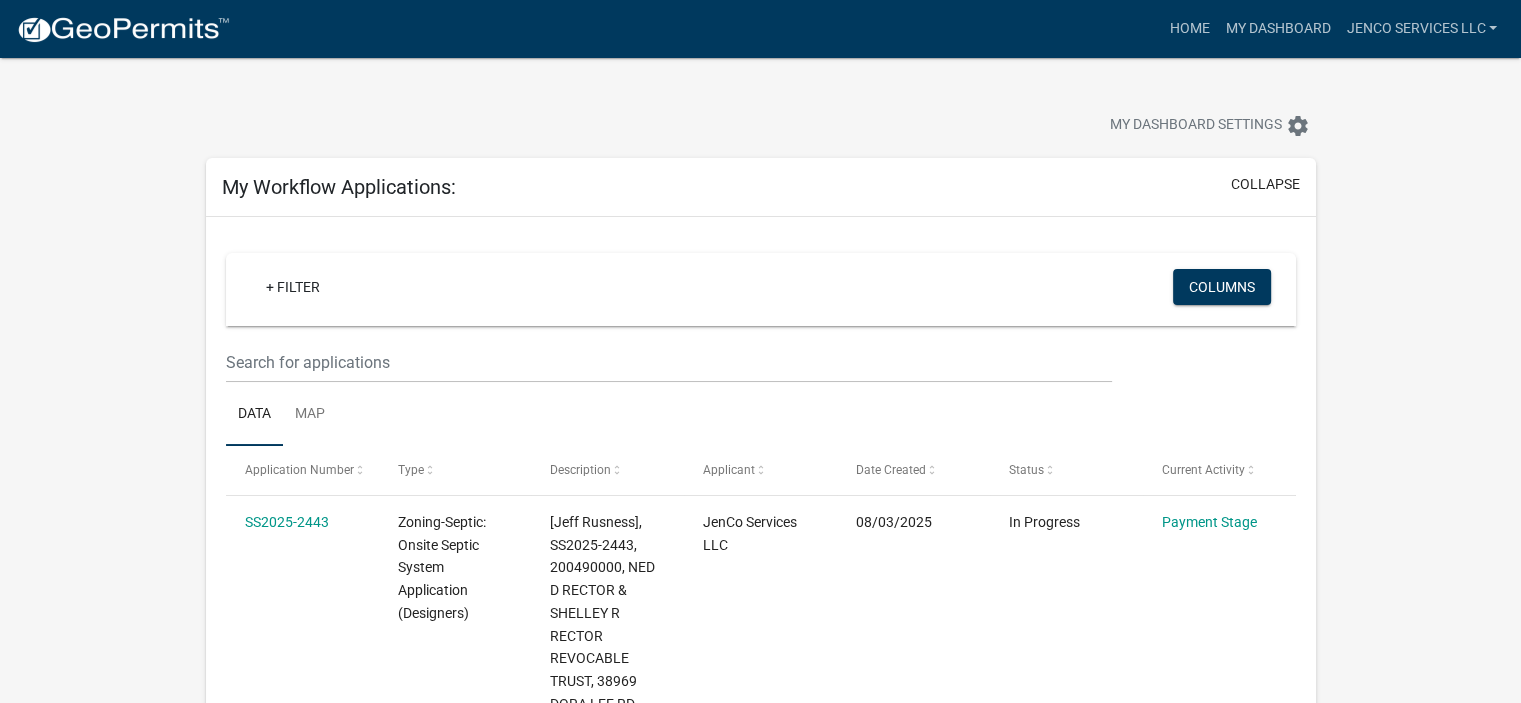click on "Payment Stage" 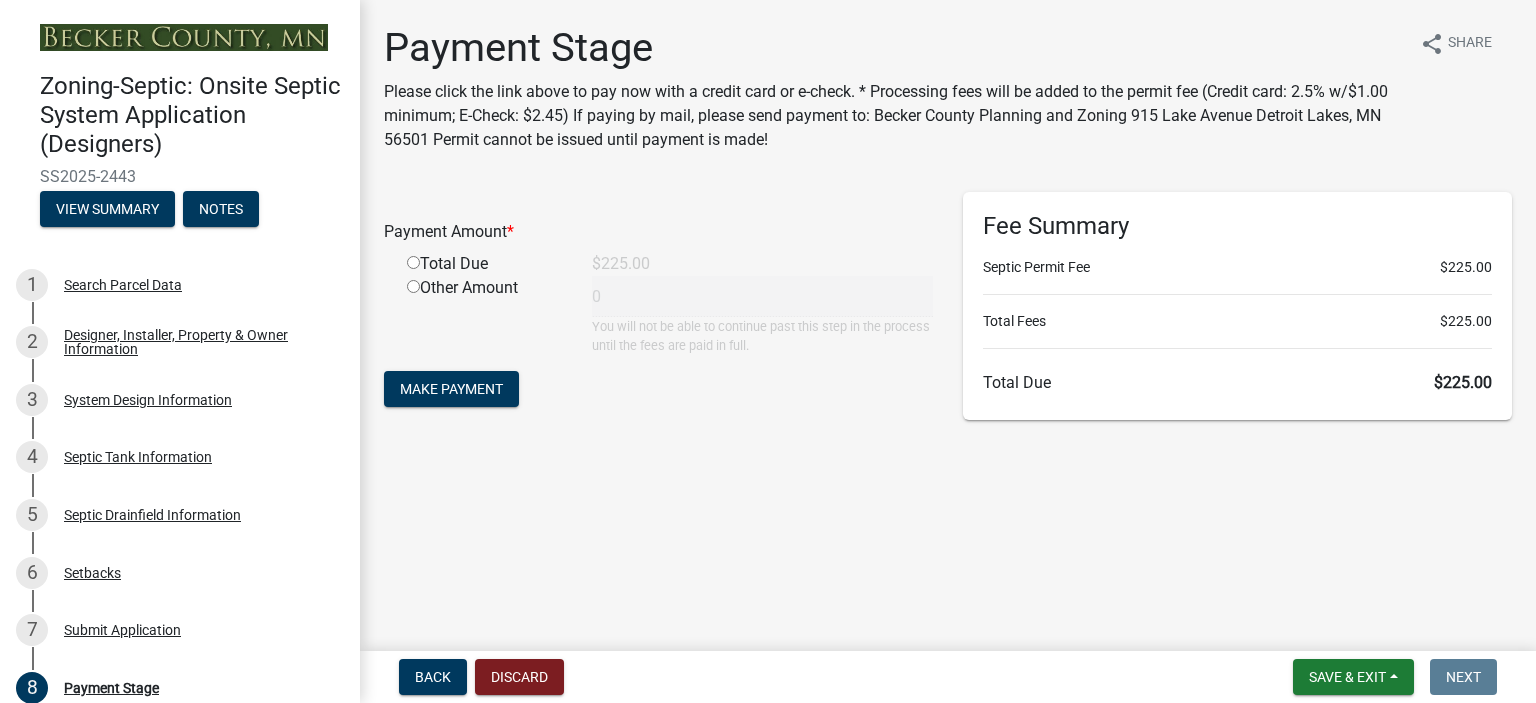 drag, startPoint x: 1213, startPoint y: 527, endPoint x: 1092, endPoint y: 533, distance: 121.14867 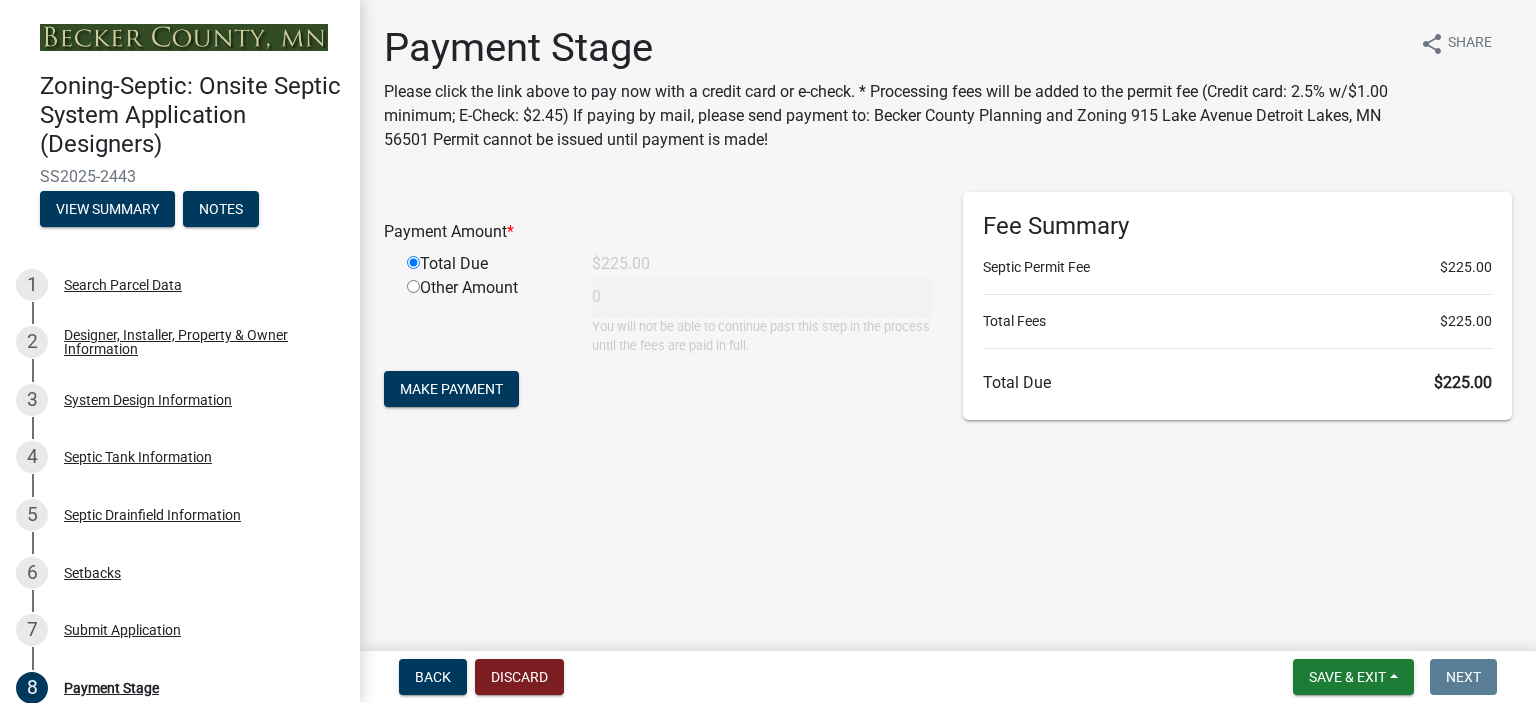 type on "225" 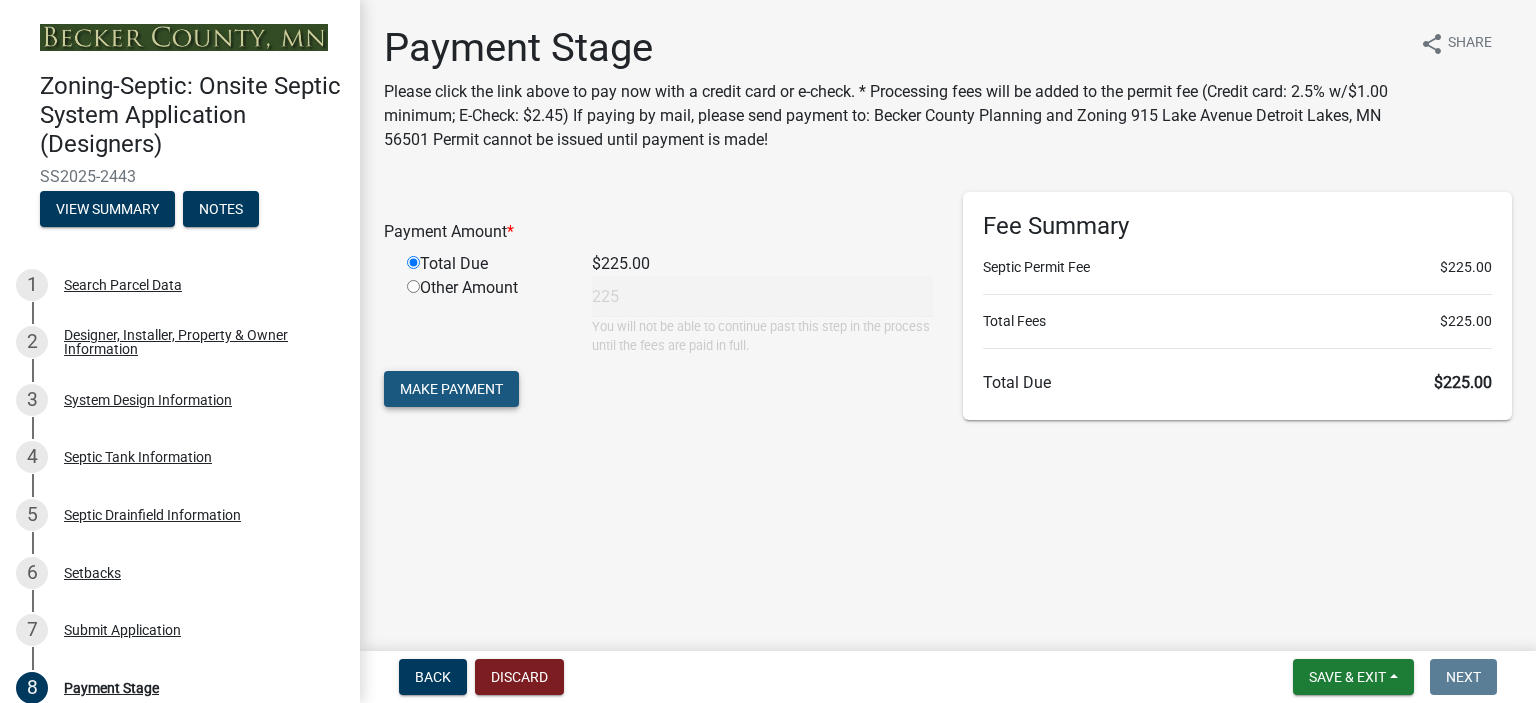click on "Make Payment" 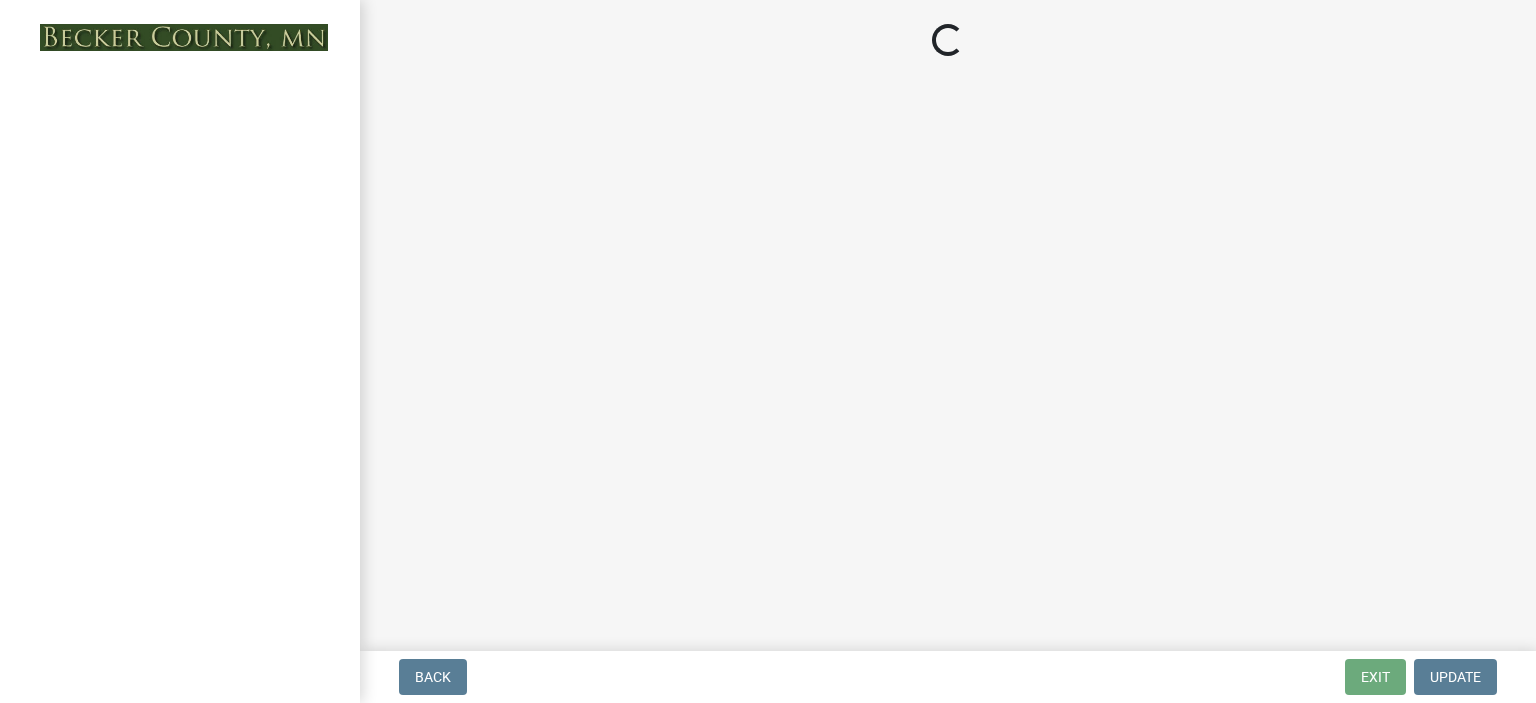 scroll, scrollTop: 0, scrollLeft: 0, axis: both 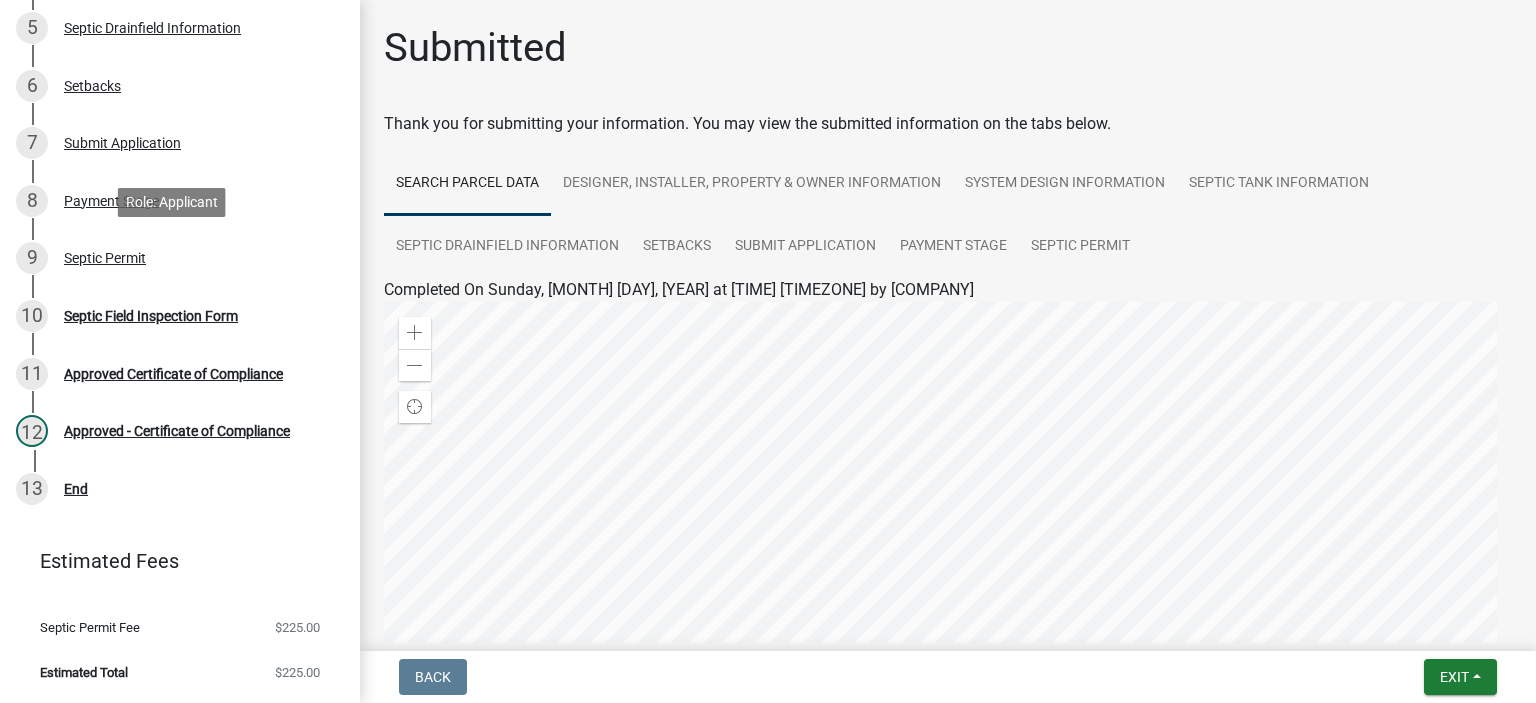 click on "Septic Permit" at bounding box center [105, 258] 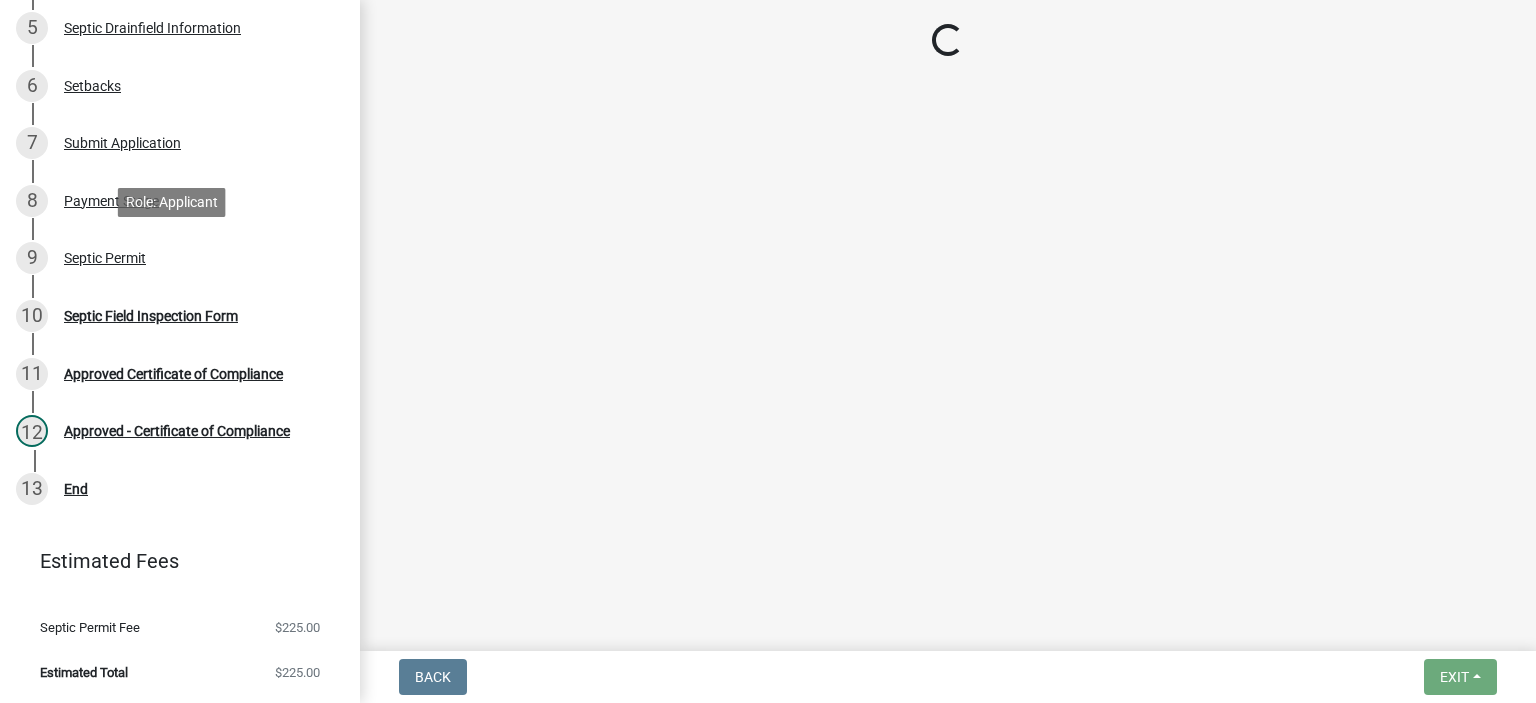 click on "Septic Permit" at bounding box center (105, 258) 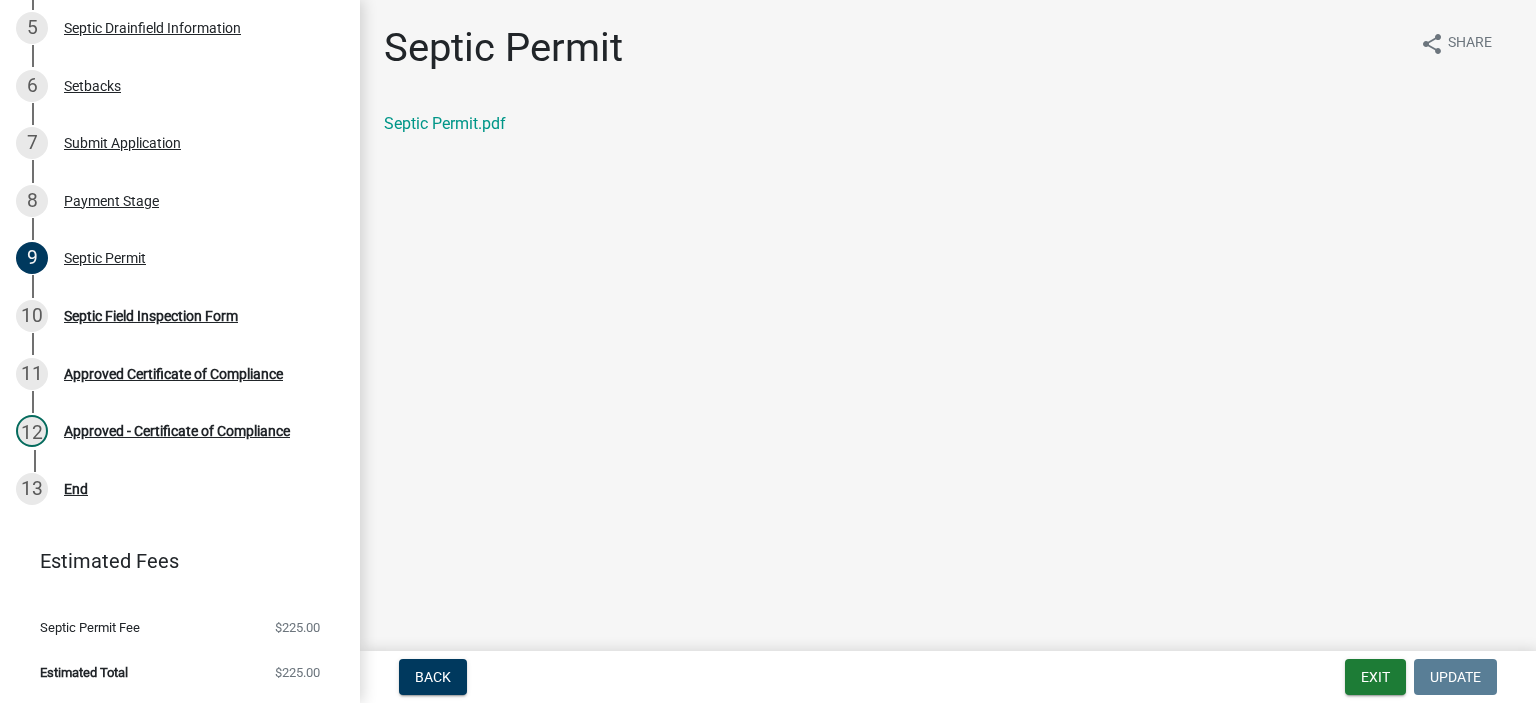 click on "Septic Permit.pdf" 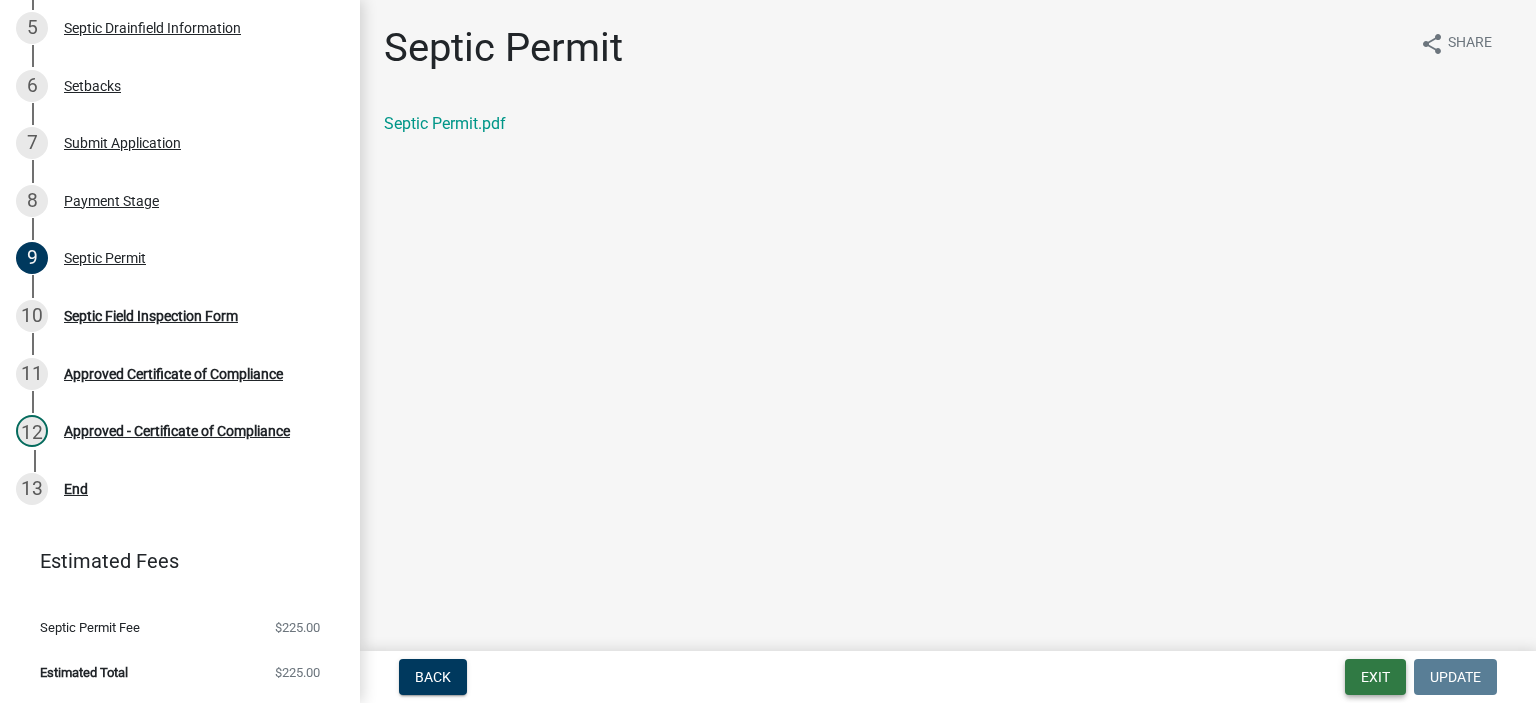 drag, startPoint x: 1373, startPoint y: 678, endPoint x: 1387, endPoint y: 673, distance: 14.866069 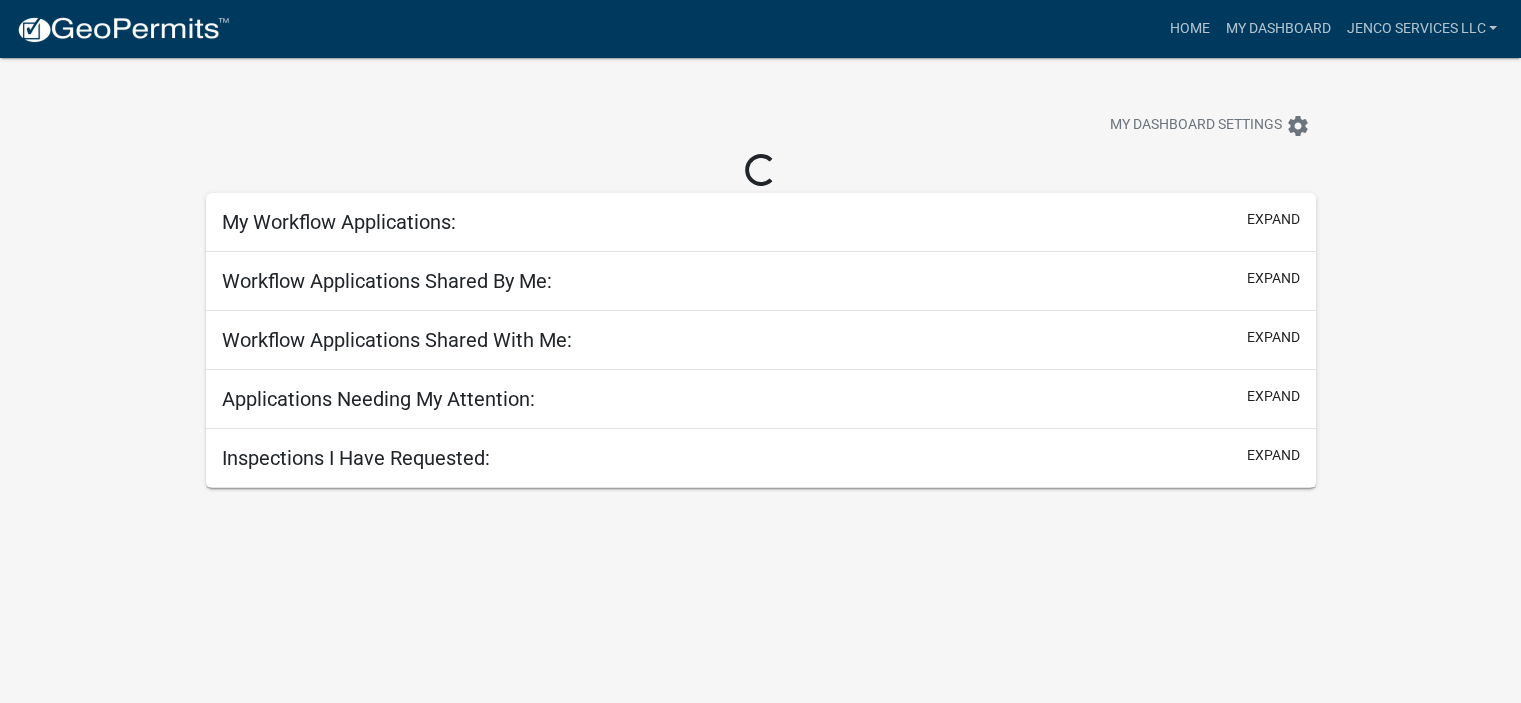 click on "Internet Explorer does NOT work with GeoPermits. Get a new browser for
more security, speed and to use this site.
Update your browser
more_horiz  Home   My Dashboard   JenCo Services LLC  Account Contractor Profile Logout My Dashboard Settings  settings Loading... My Workflow Applications:  expand  Workflow Applications Shared By Me:  expand  Workflow Applications Shared With Me:  expand  Applications Needing My Attention:  expand  Inspections I Have Requested:  expand   + Filter   Columns  Data Map Application Application Type Address City Inspection Type Scheduled Time Requestor Name Requestor Phone Status Actions  0 total   1" at bounding box center (760, 409) 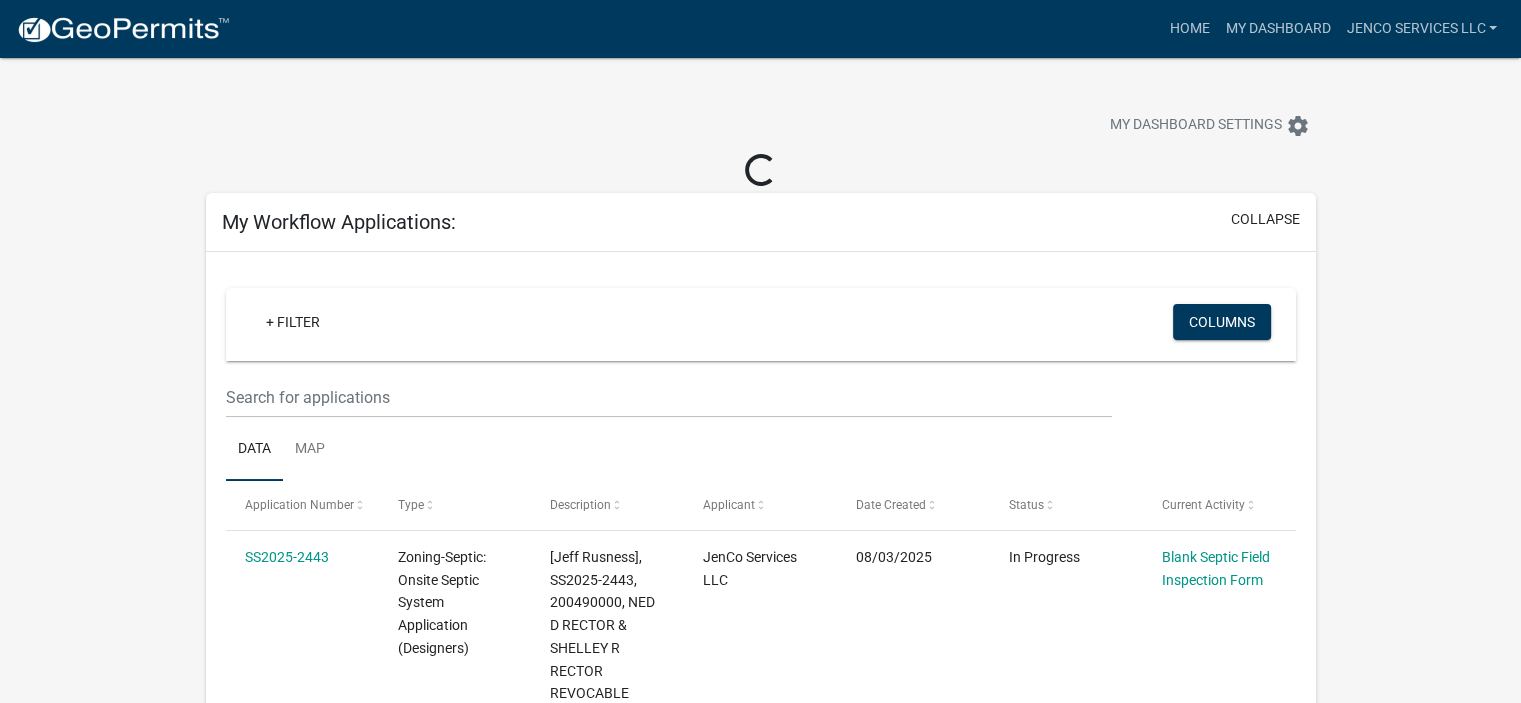 scroll, scrollTop: 615, scrollLeft: 0, axis: vertical 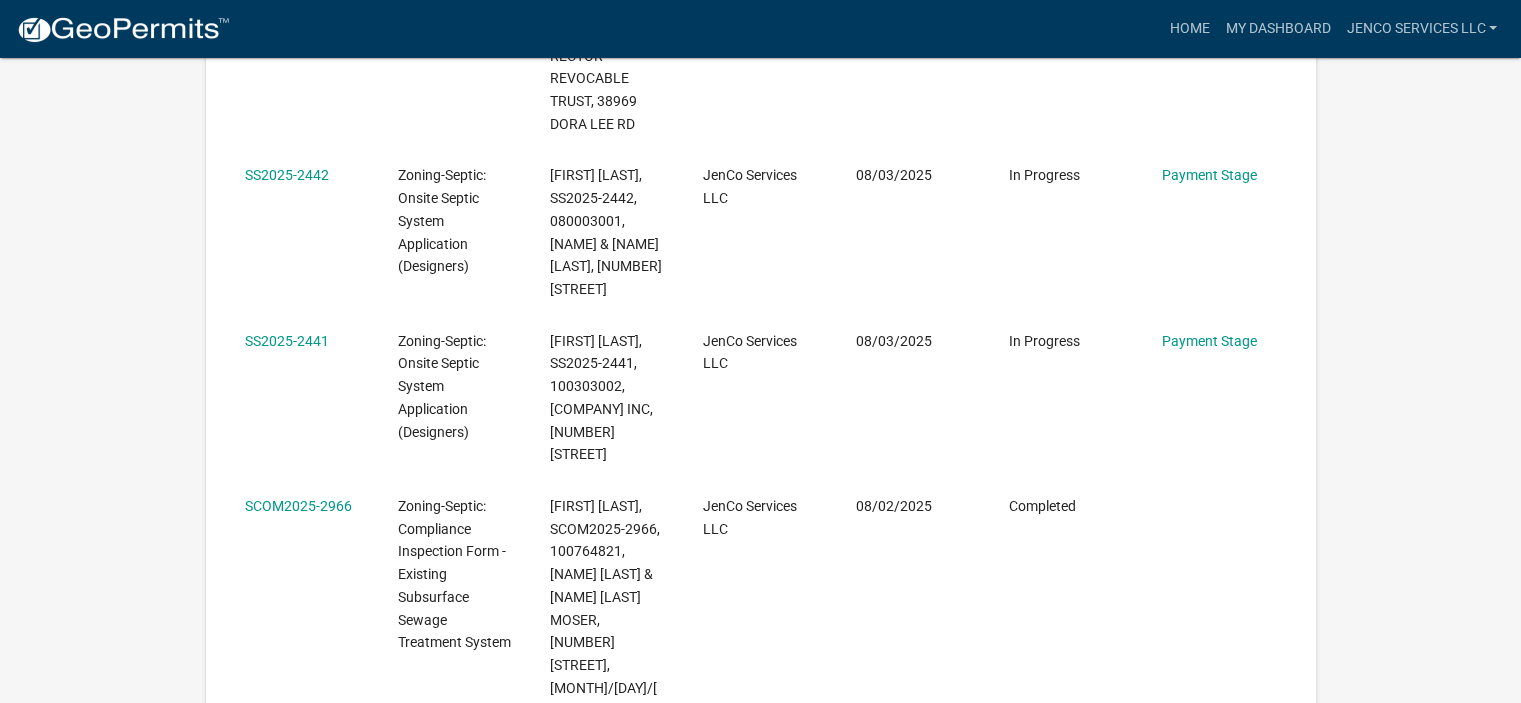 click on "Payment Stage" 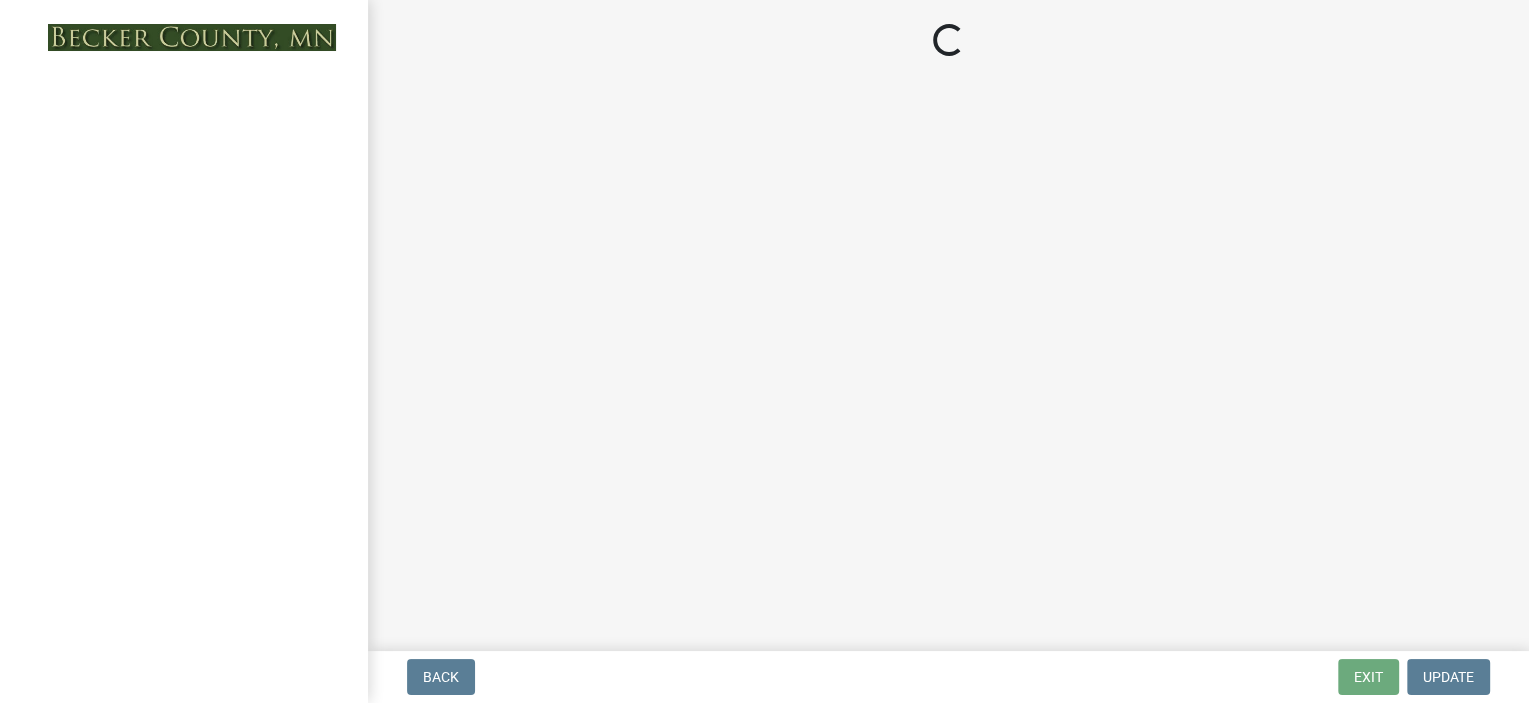 scroll, scrollTop: 0, scrollLeft: 0, axis: both 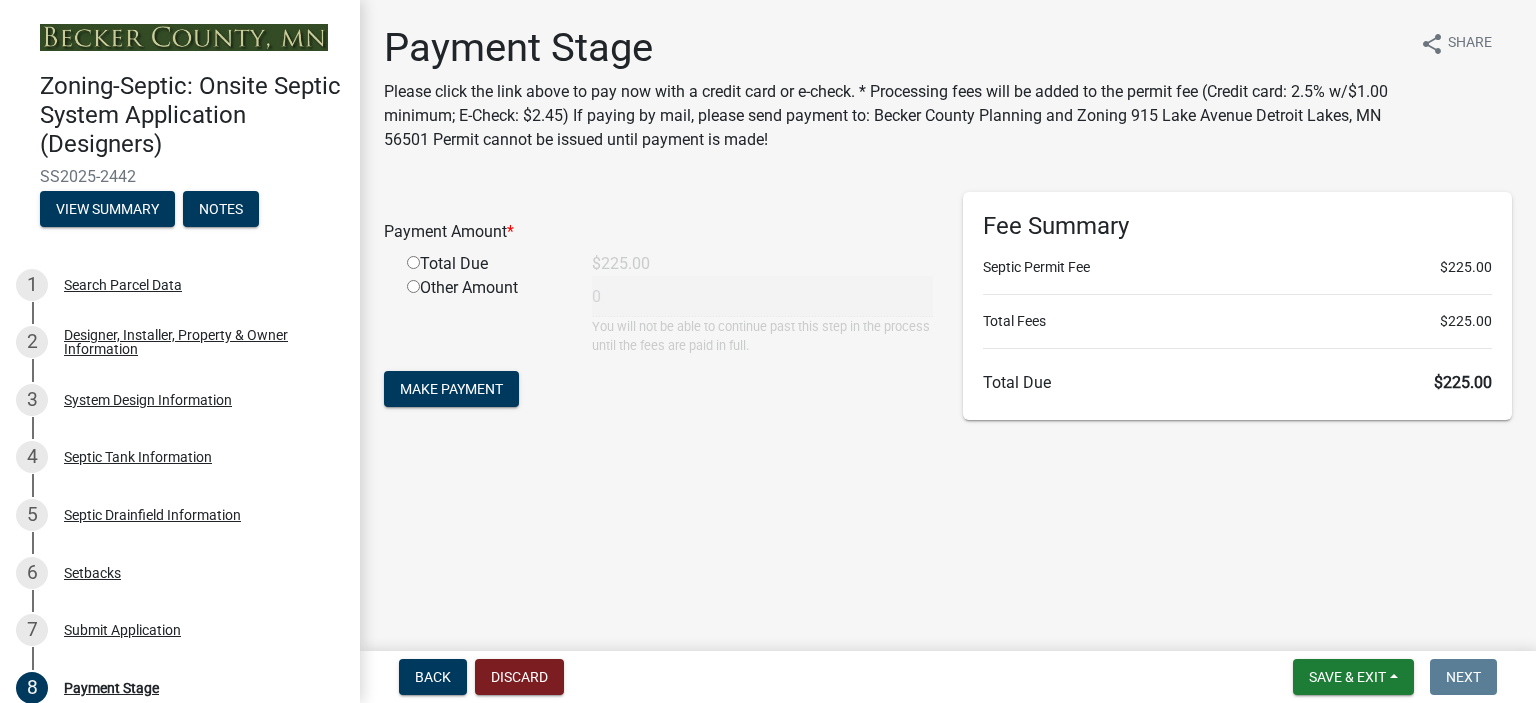 click 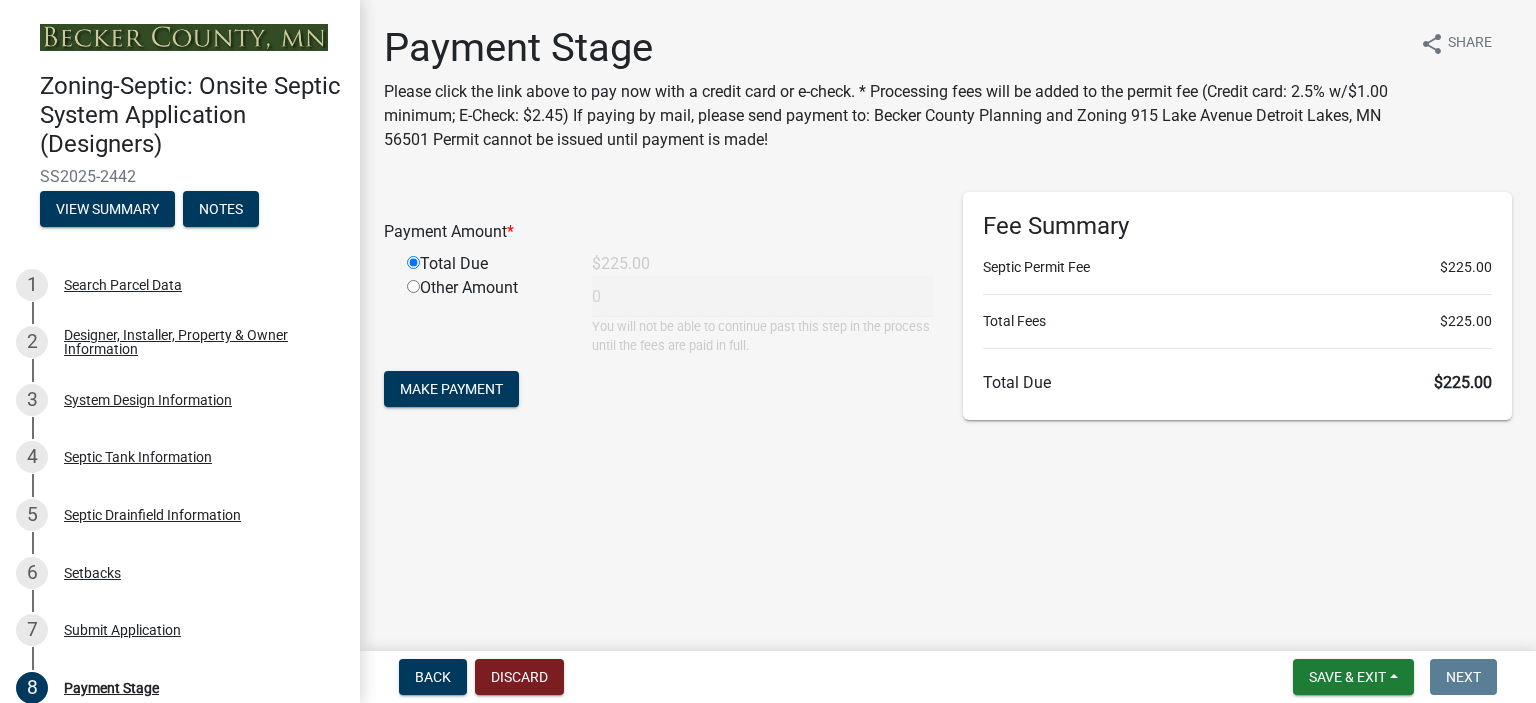 type on "225" 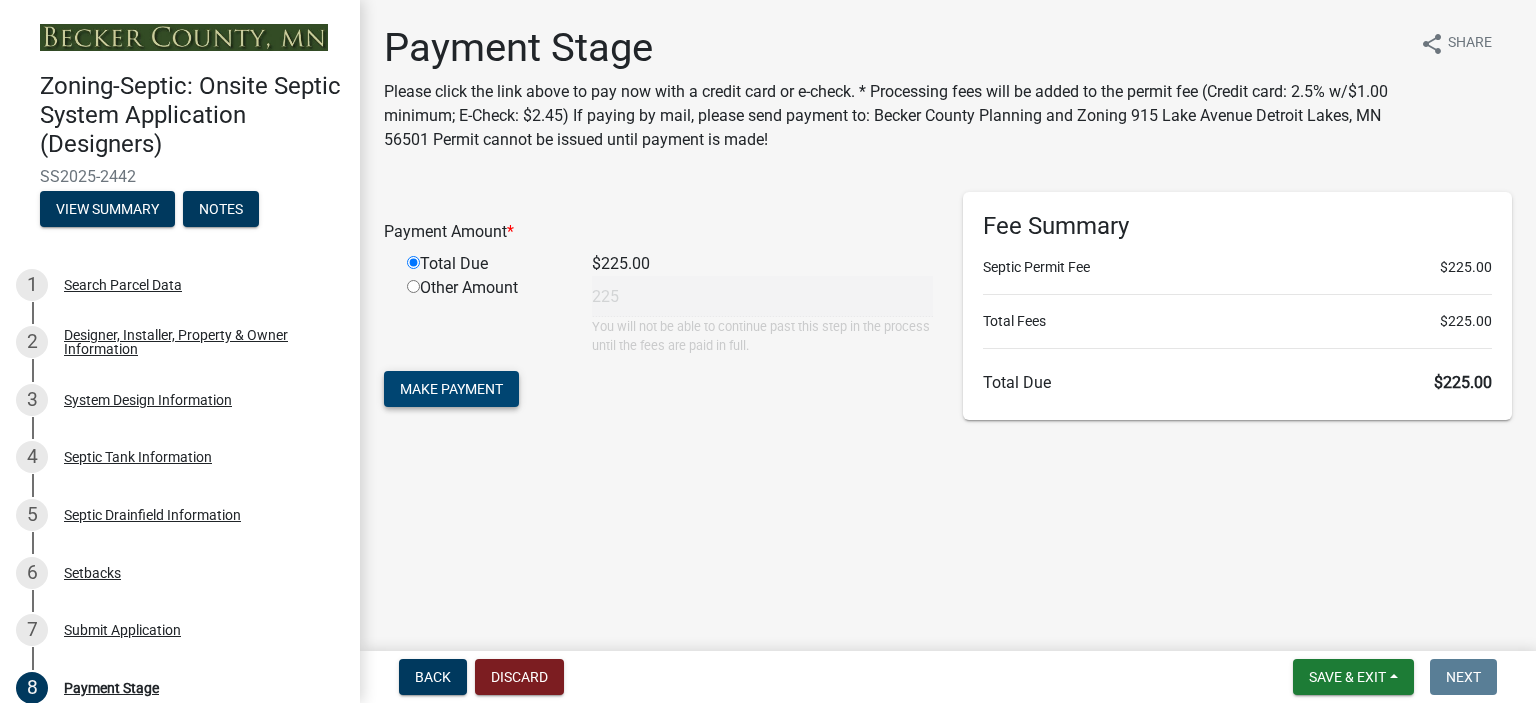 click on "Make Payment" 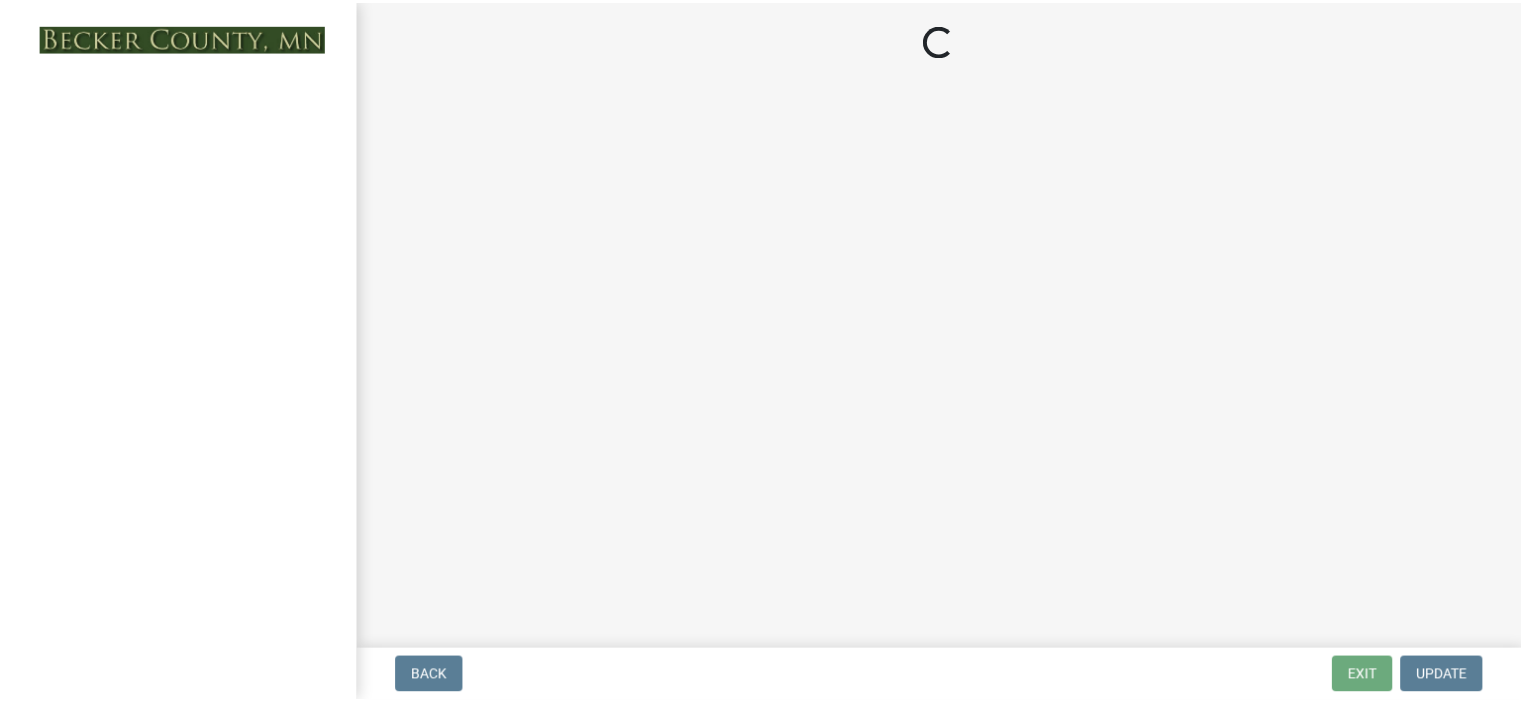 scroll, scrollTop: 0, scrollLeft: 0, axis: both 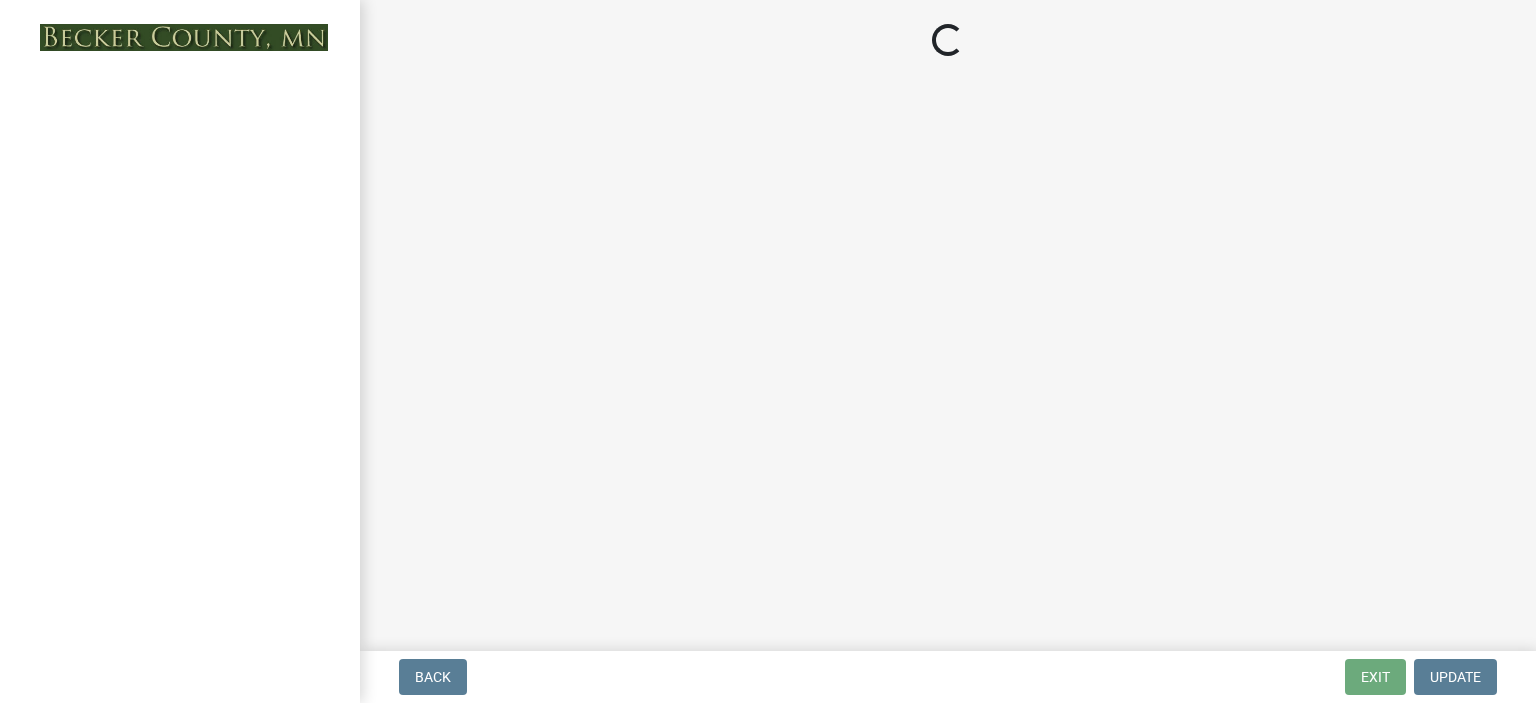 drag, startPoint x: 0, startPoint y: 0, endPoint x: 1070, endPoint y: 347, distance: 1124.8595 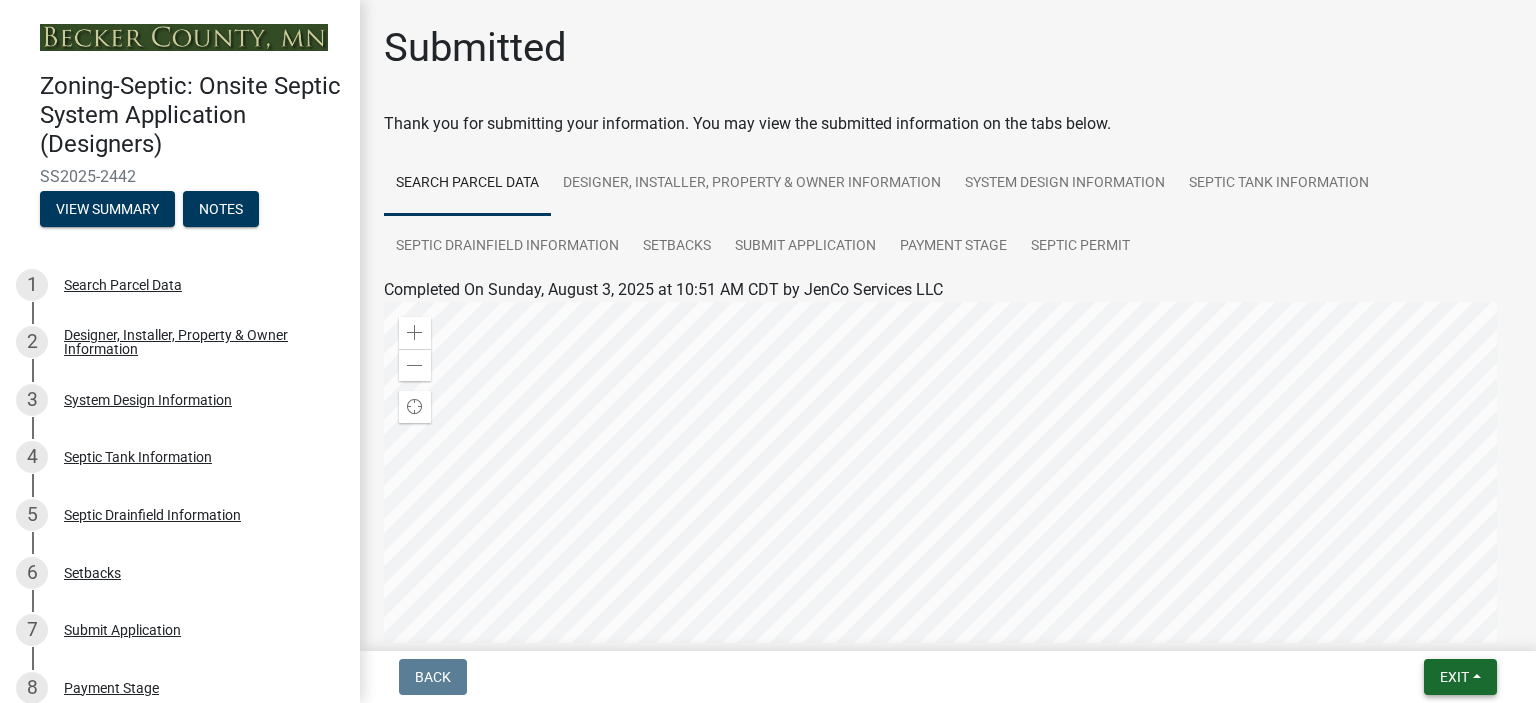 click on "Exit" at bounding box center [1460, 677] 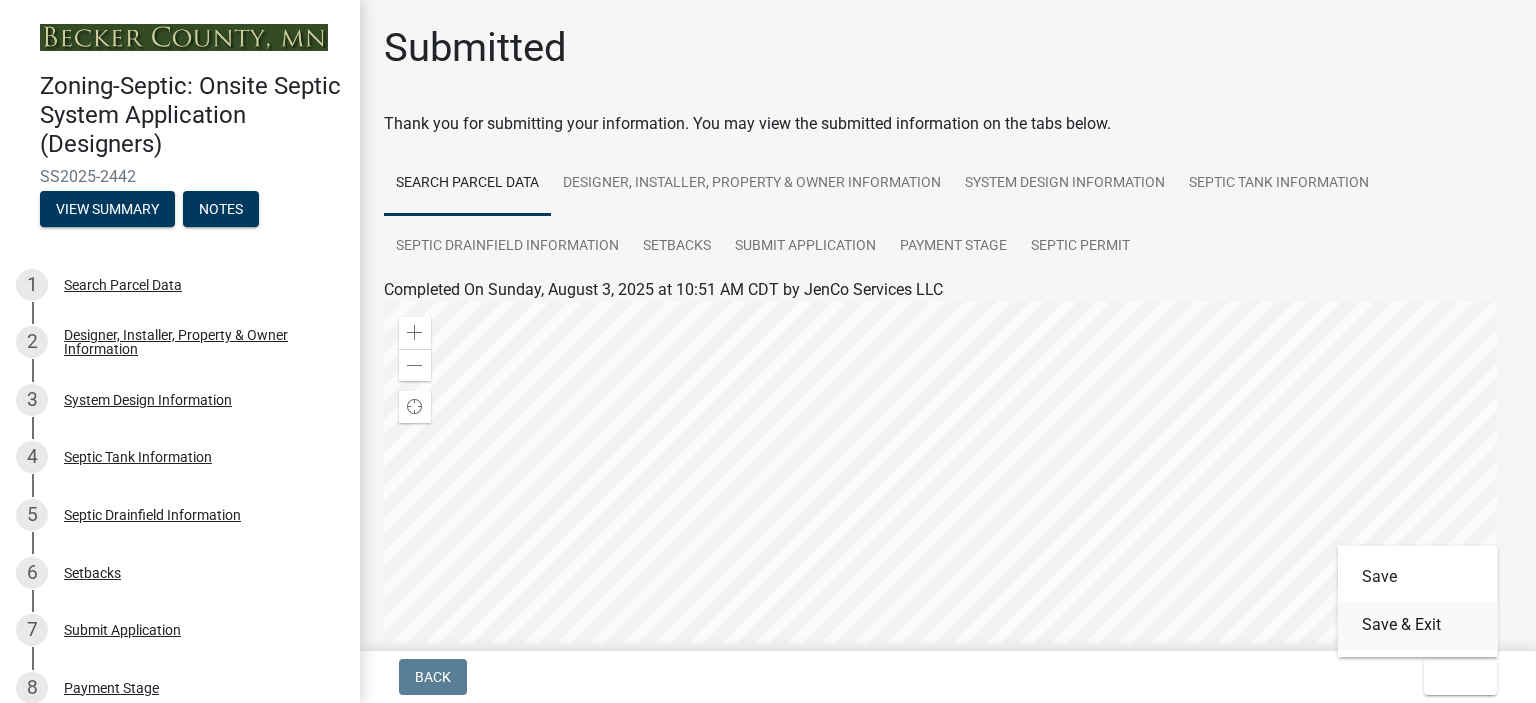 click on "Save & Exit" at bounding box center (1418, 625) 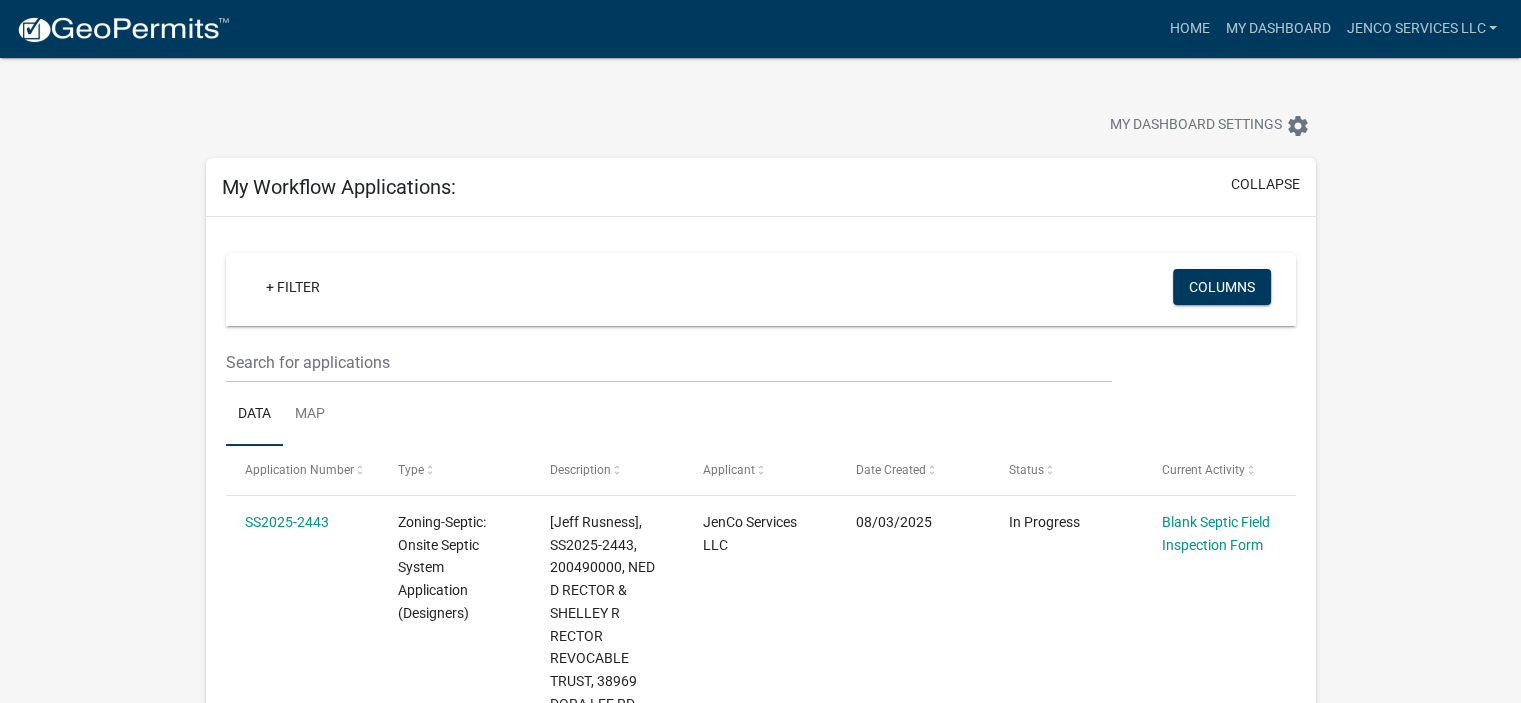 scroll, scrollTop: 615, scrollLeft: 0, axis: vertical 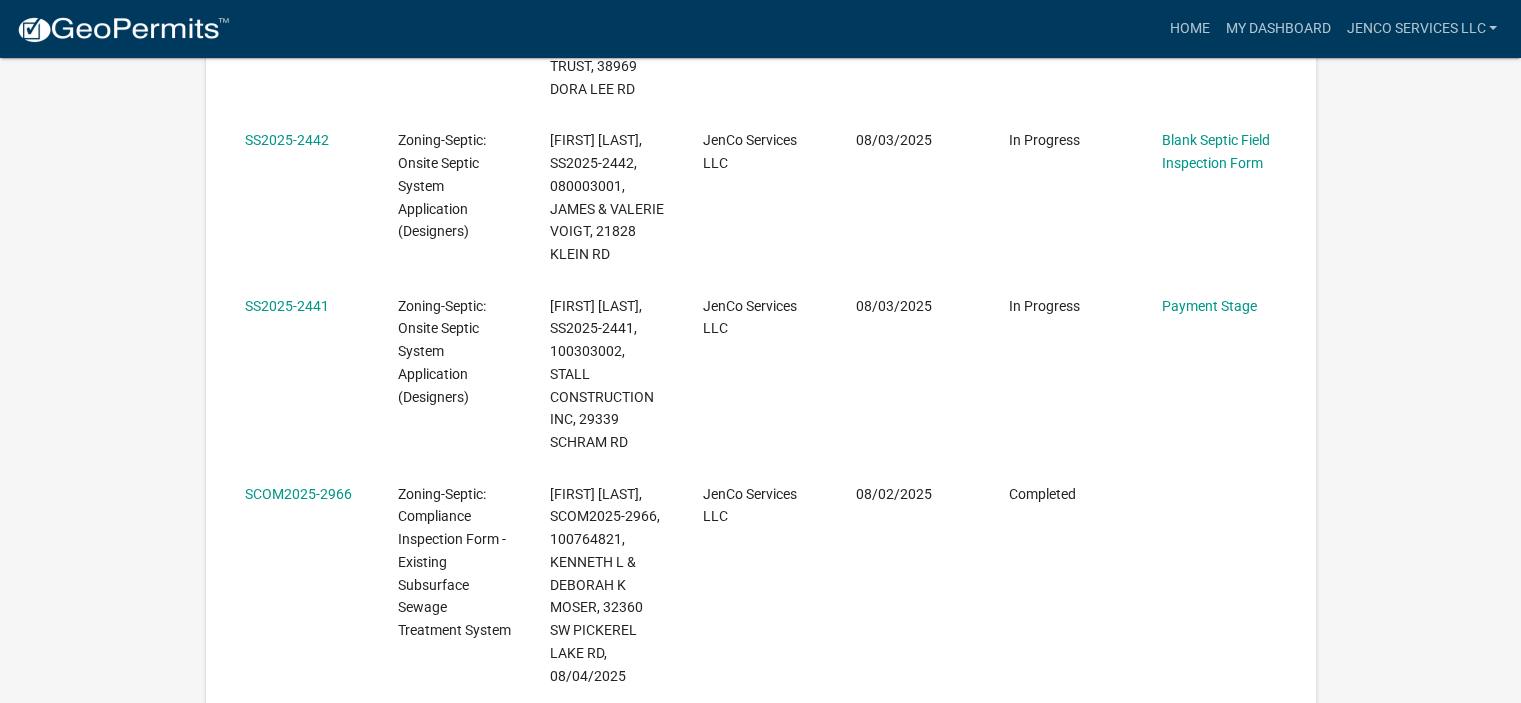 click on "Payment Stage" 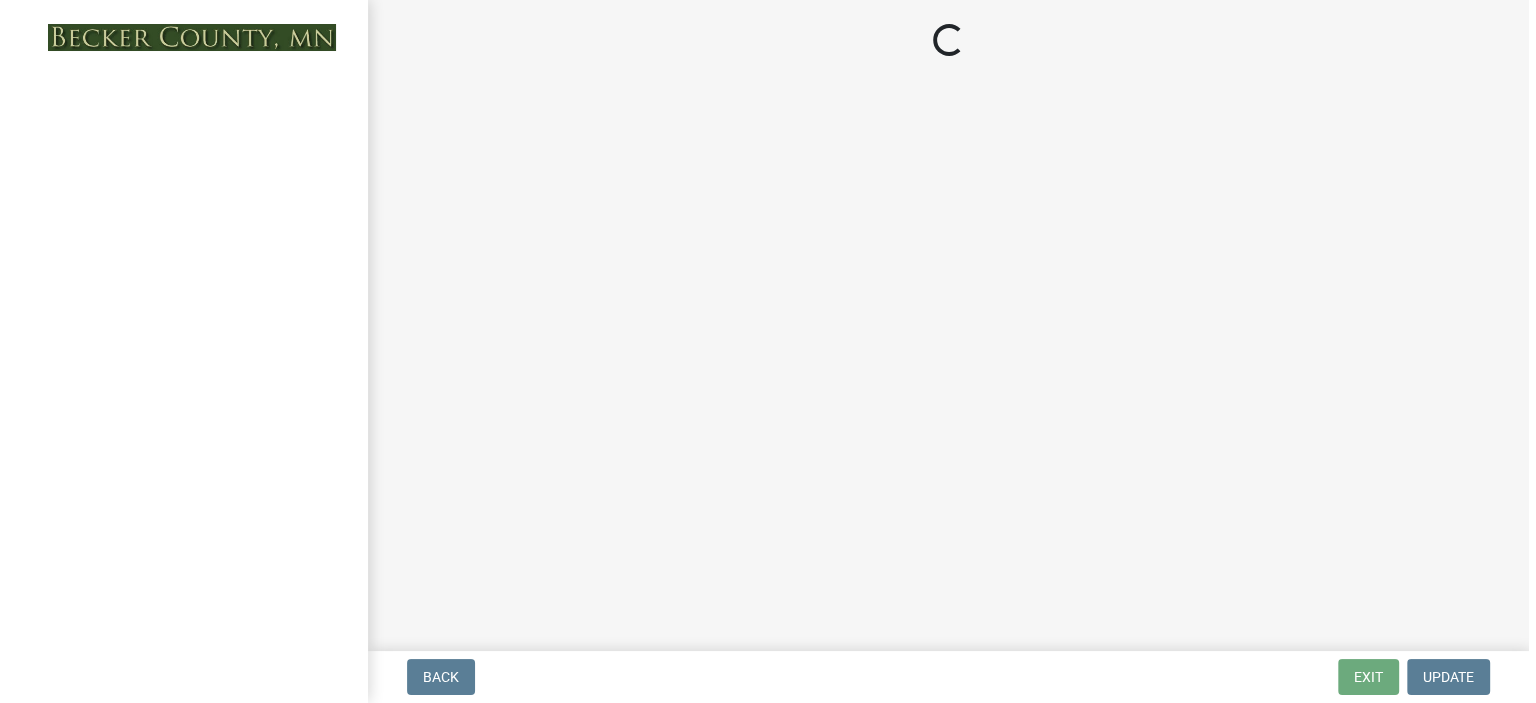 scroll, scrollTop: 0, scrollLeft: 0, axis: both 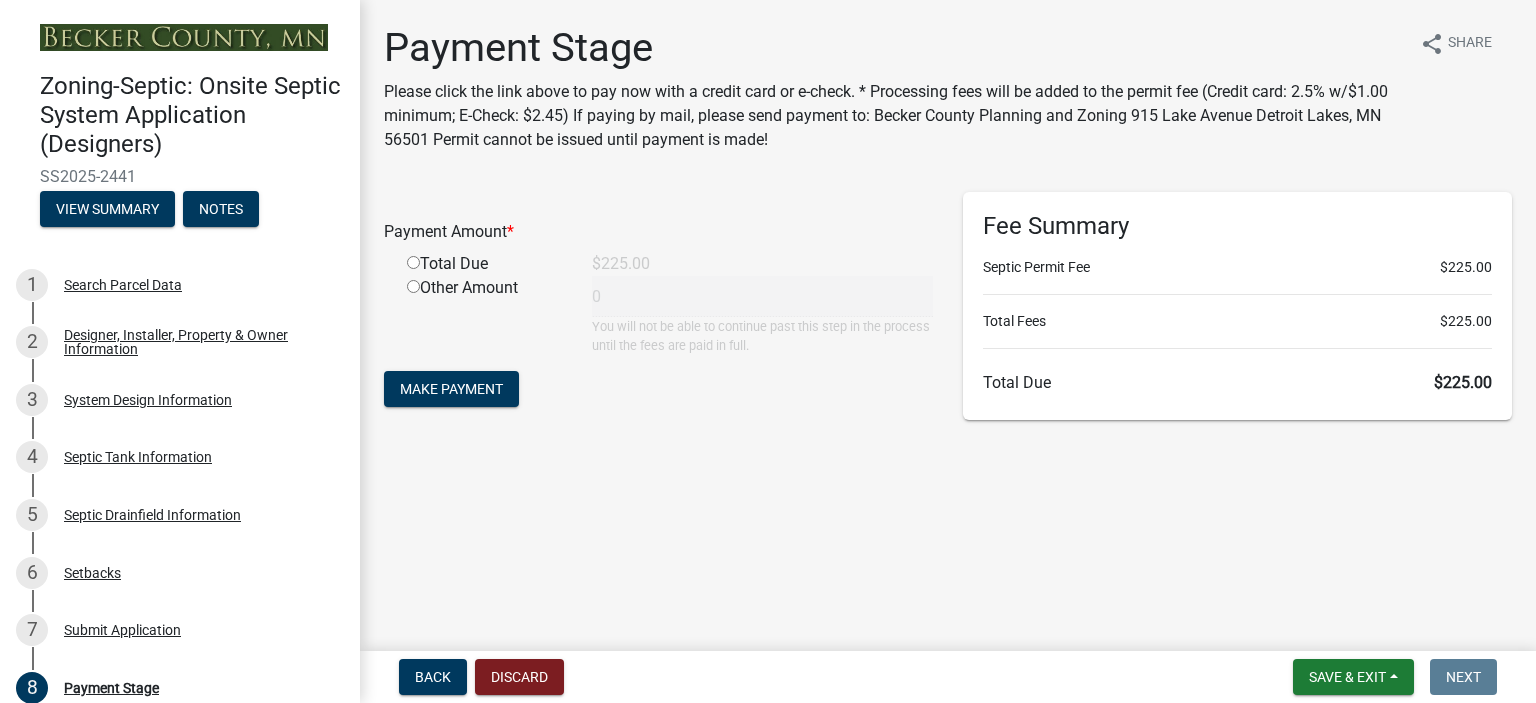 click 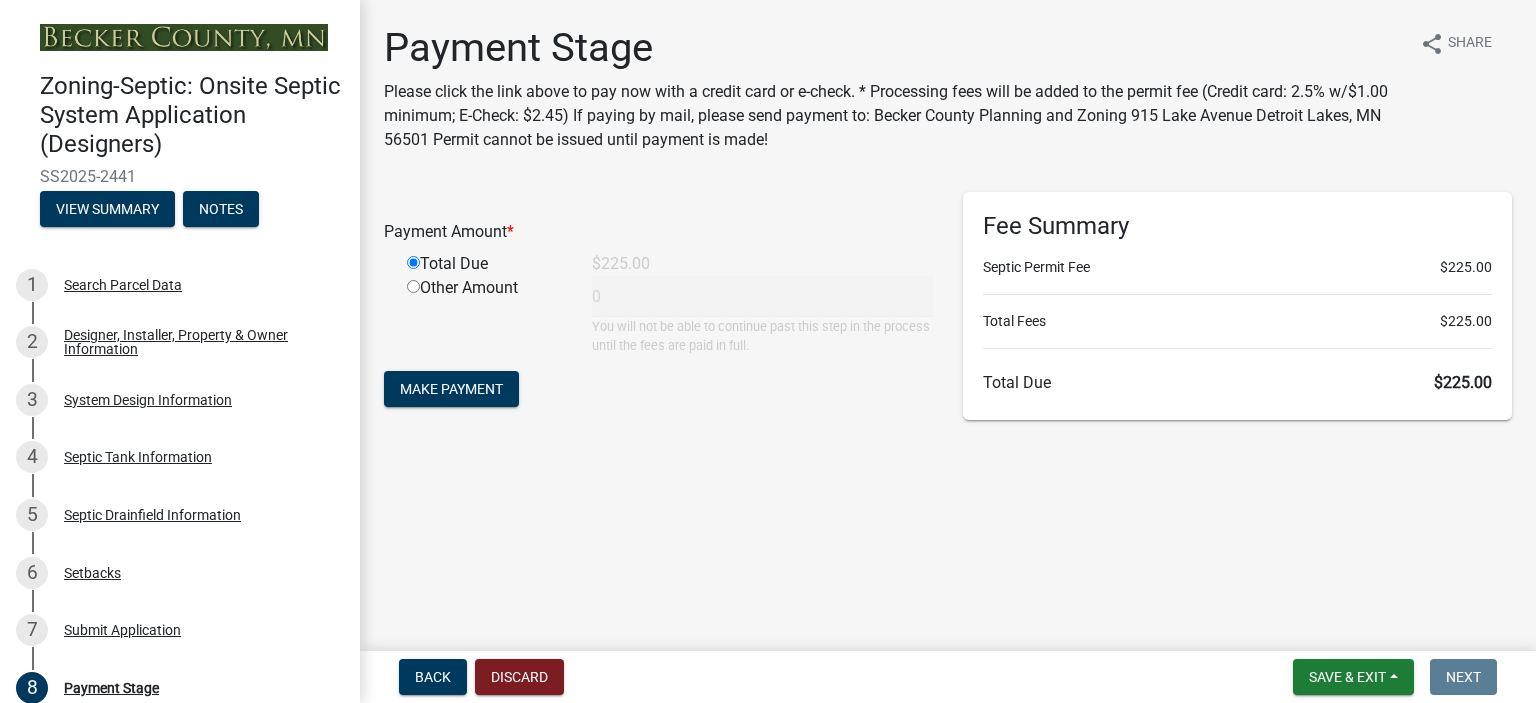 type on "225" 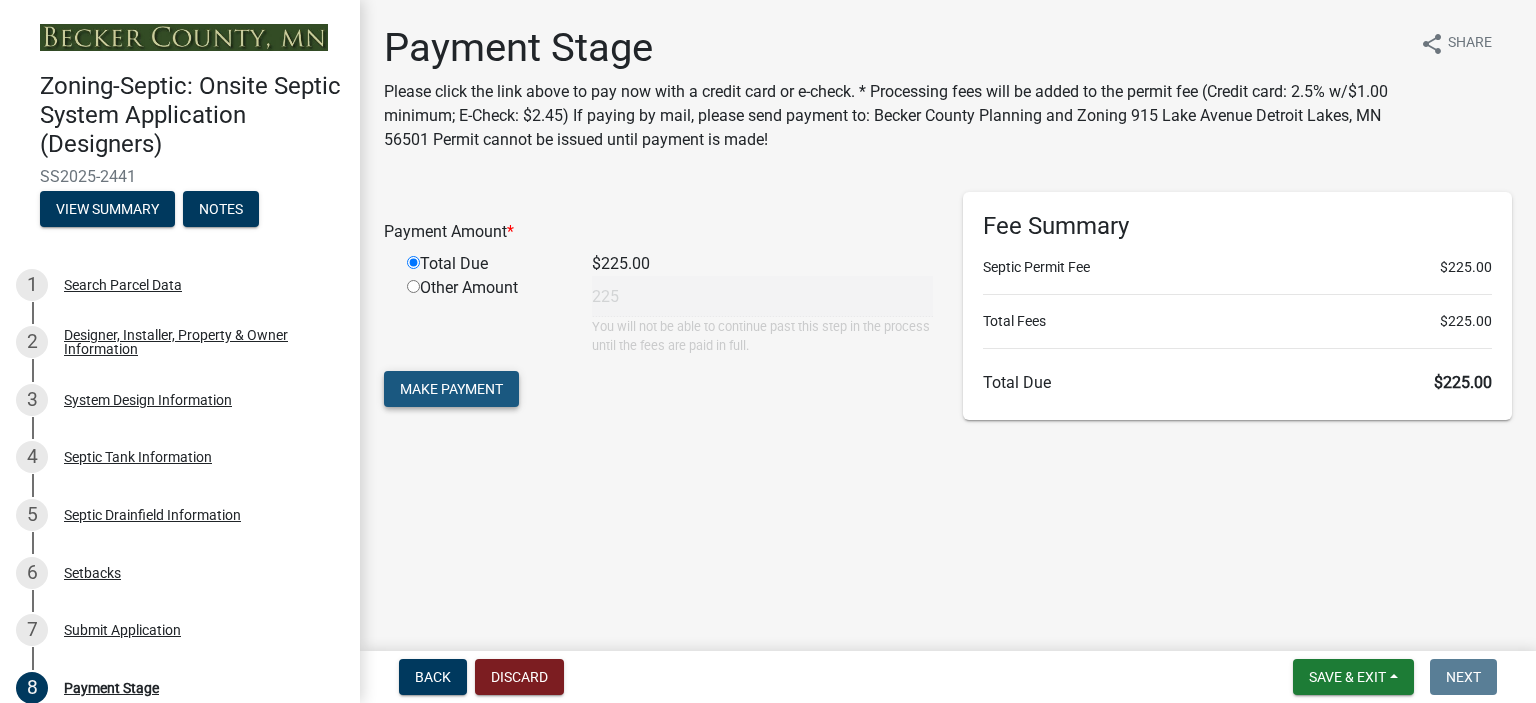 click on "Make Payment" 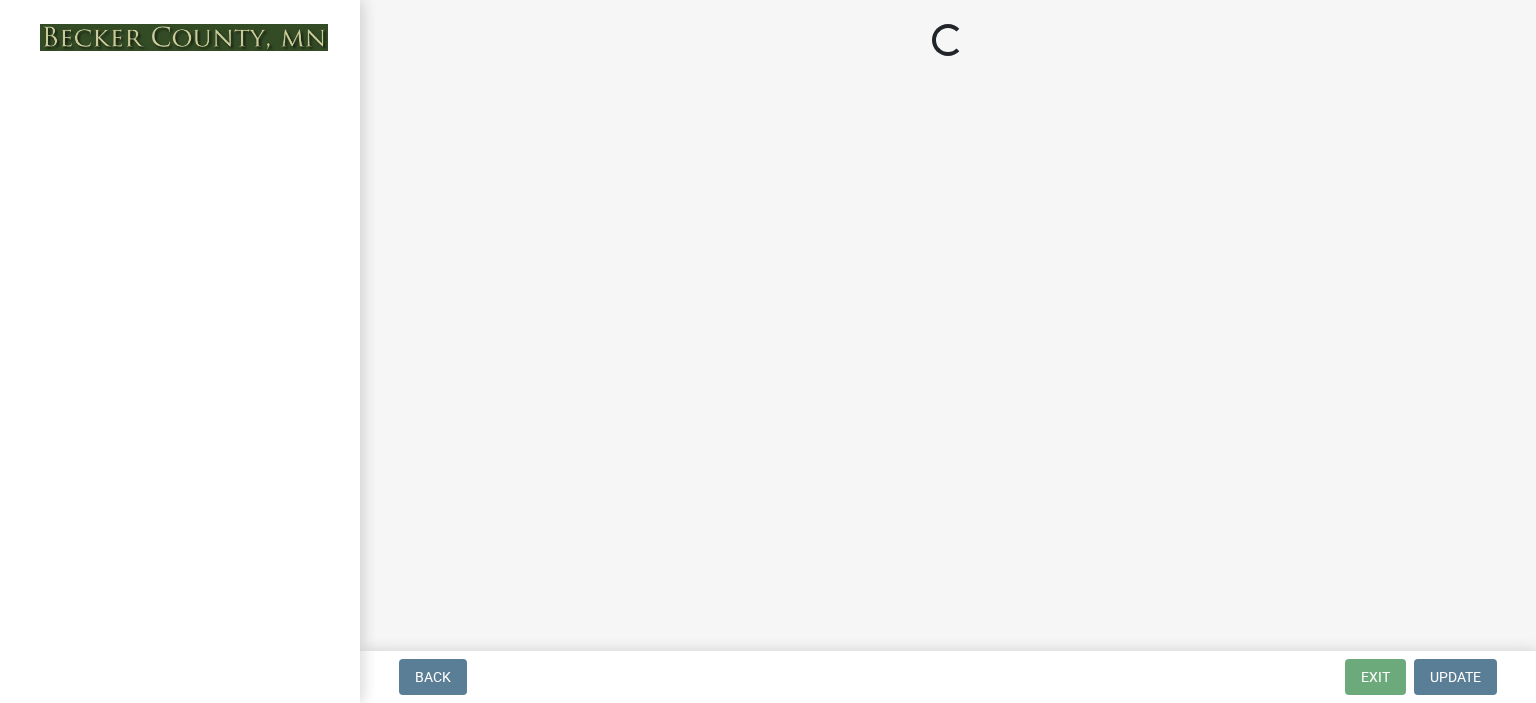 scroll, scrollTop: 0, scrollLeft: 0, axis: both 